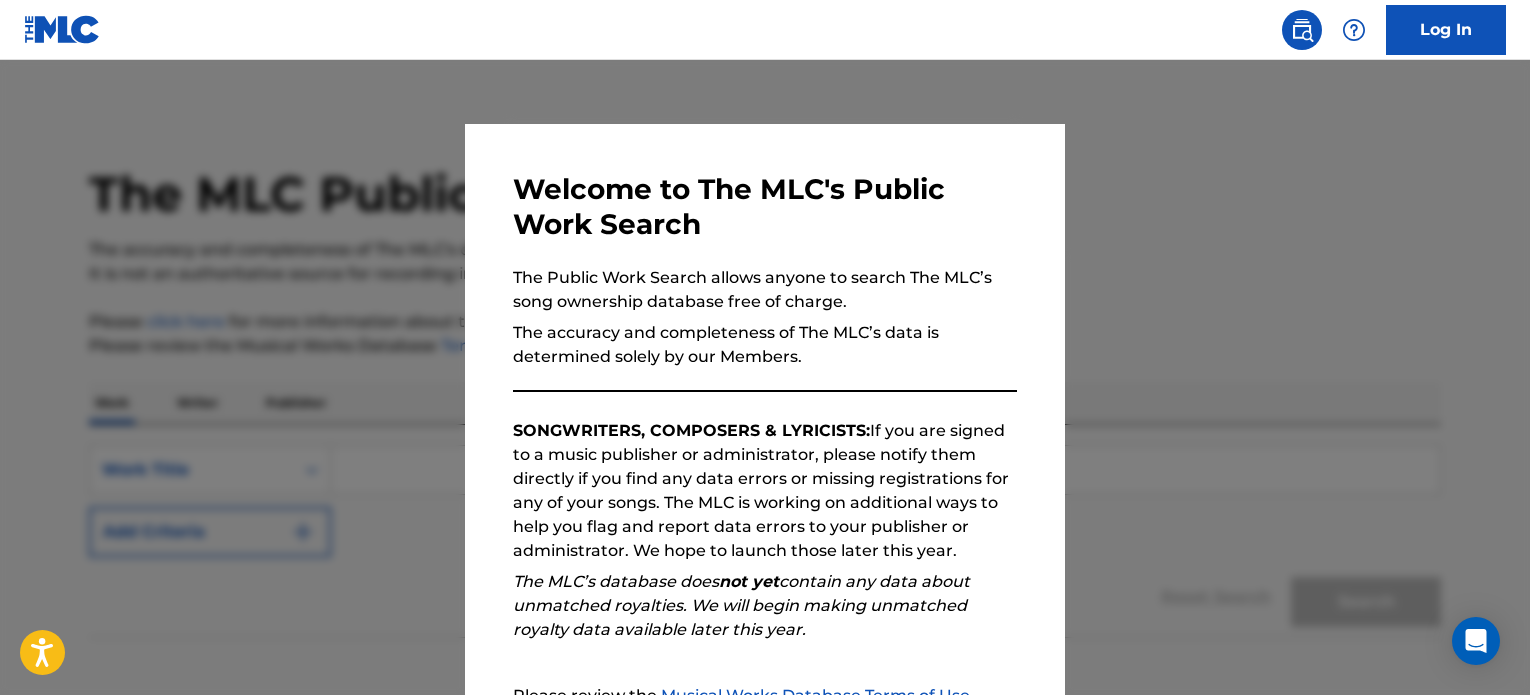 scroll, scrollTop: 0, scrollLeft: 0, axis: both 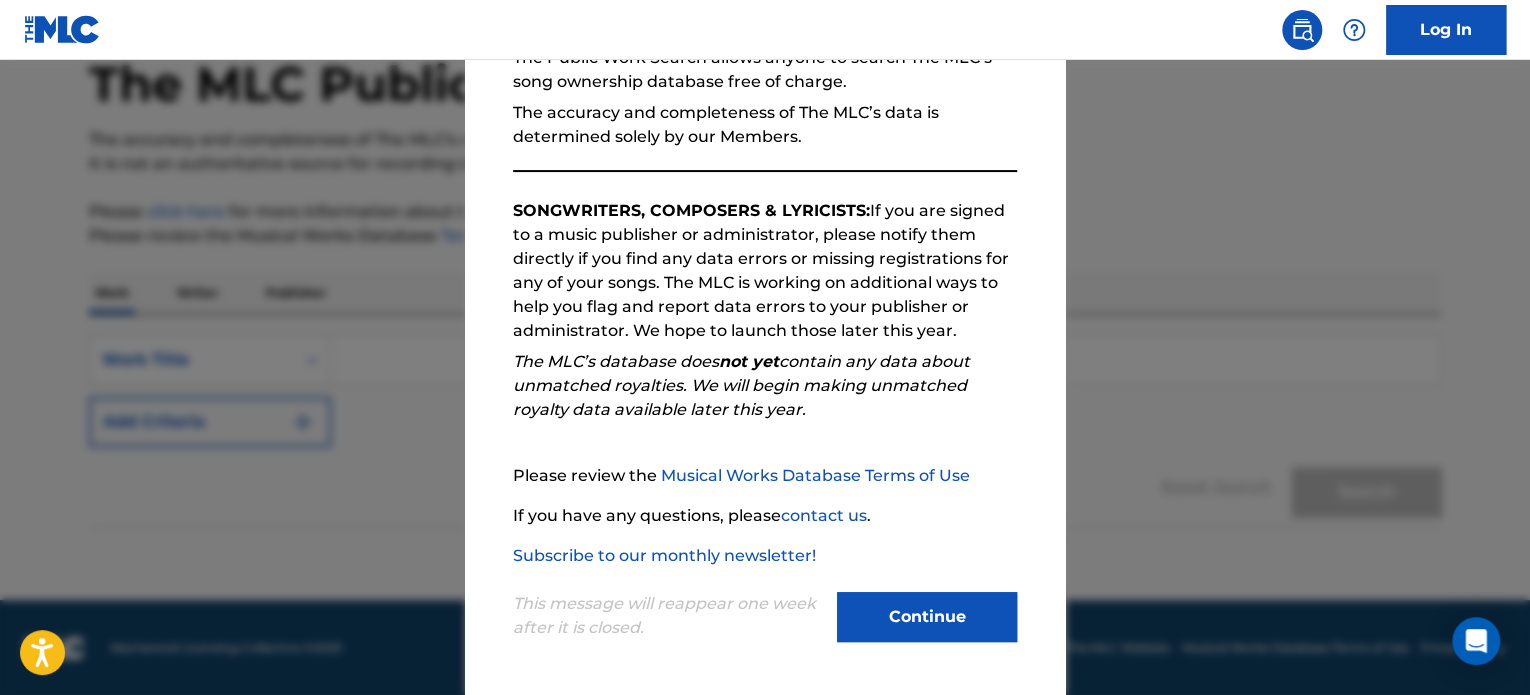 drag, startPoint x: 966, startPoint y: 619, endPoint x: 1004, endPoint y: 570, distance: 62.008064 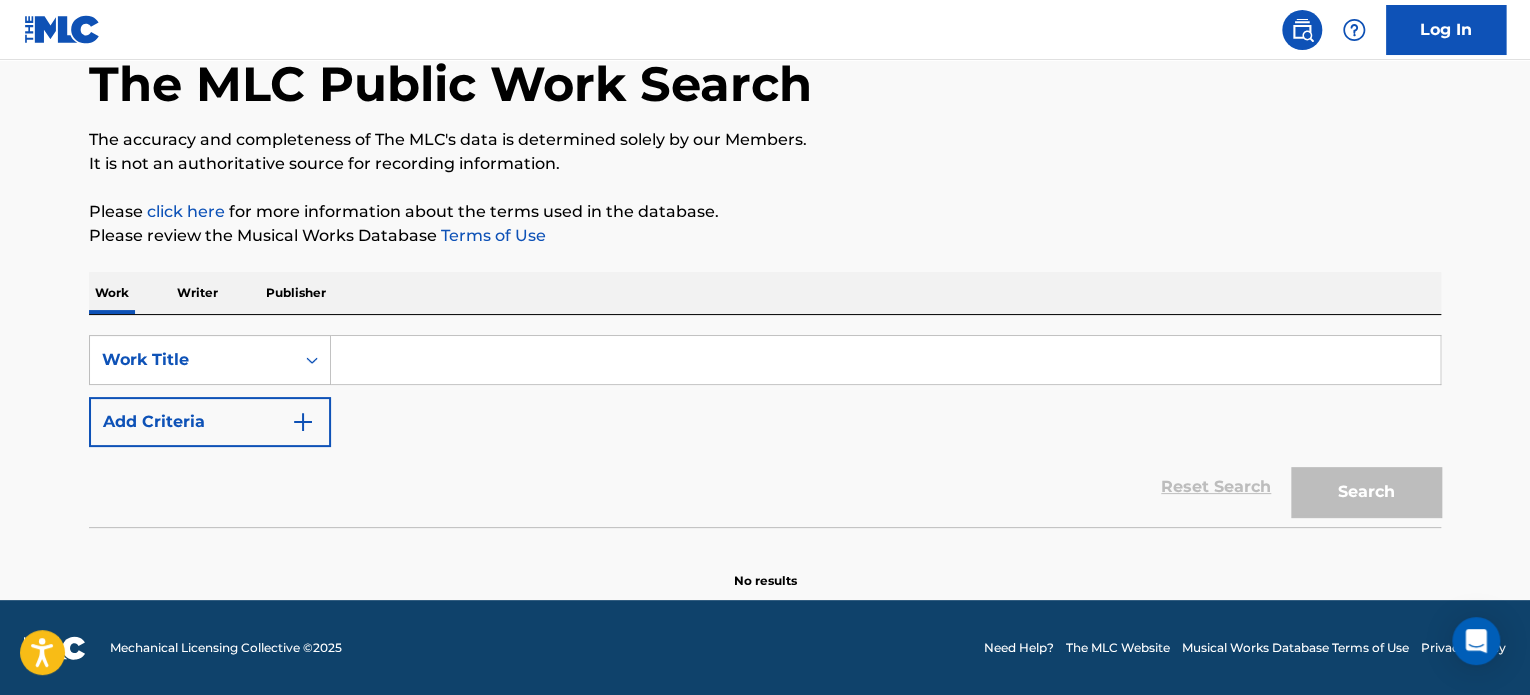 click at bounding box center [885, 360] 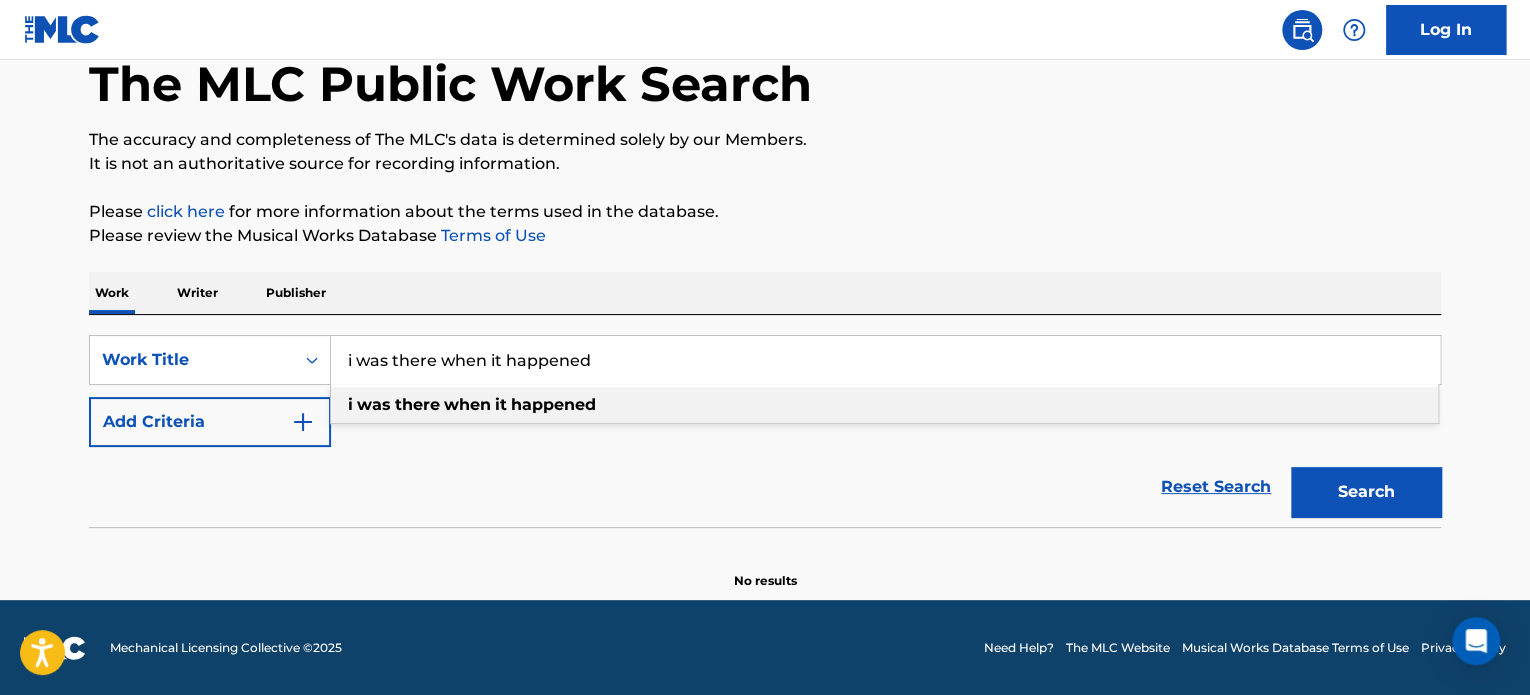 type on "i was there when it happened" 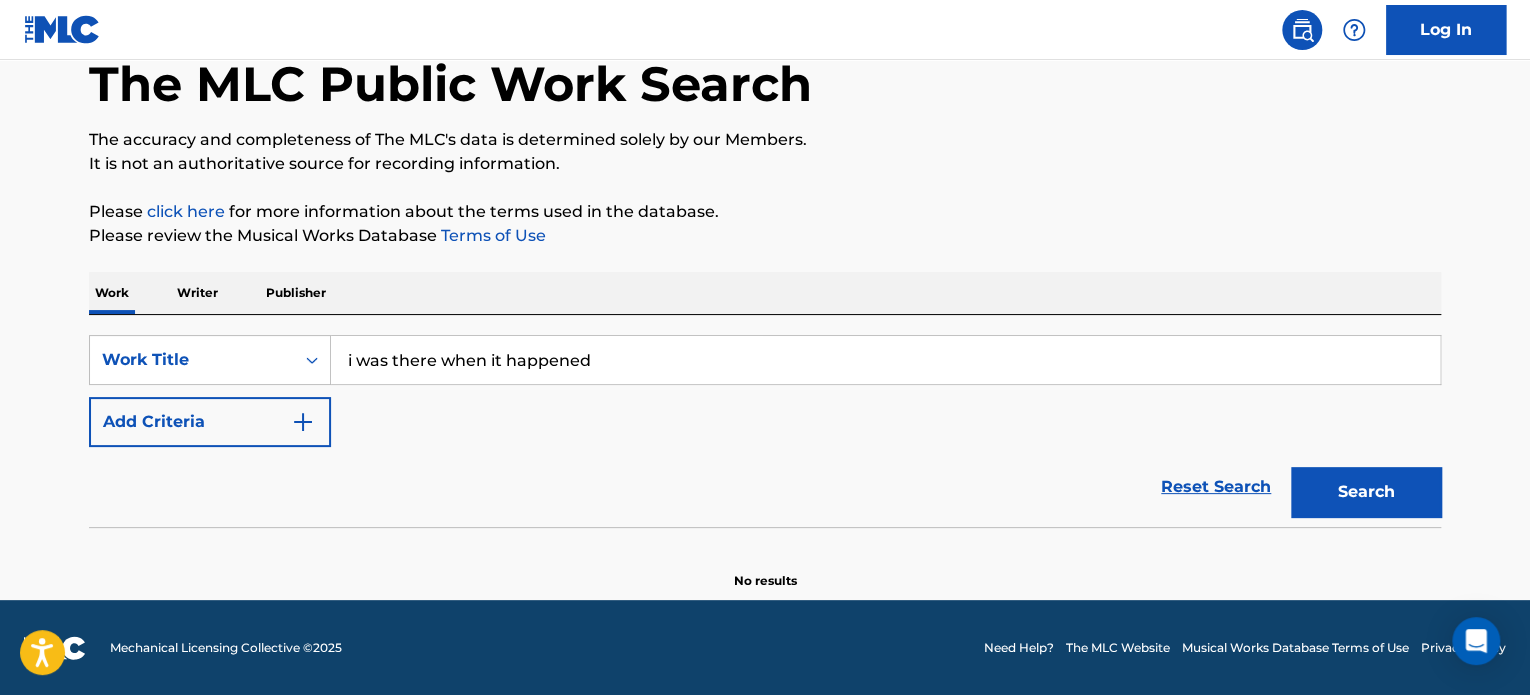 click on "Add Criteria" at bounding box center (210, 422) 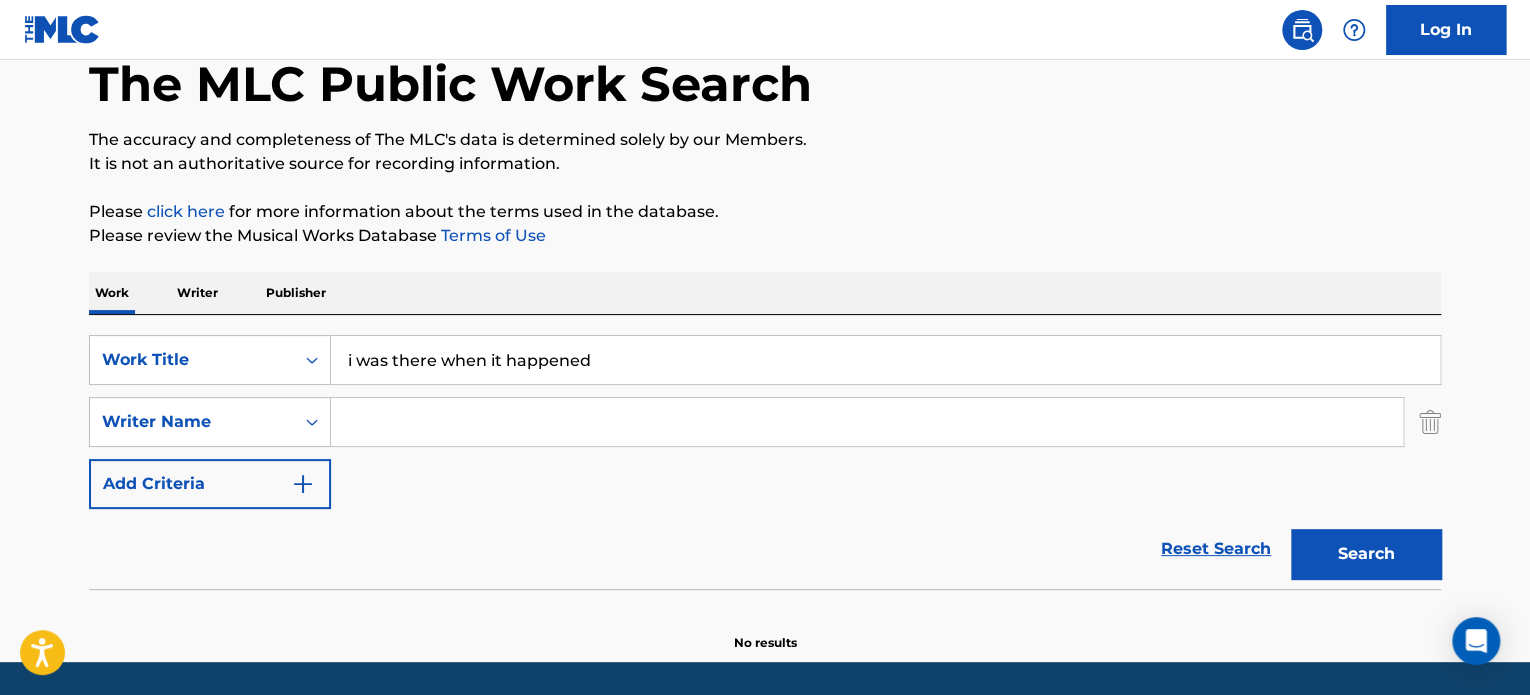 click at bounding box center (867, 422) 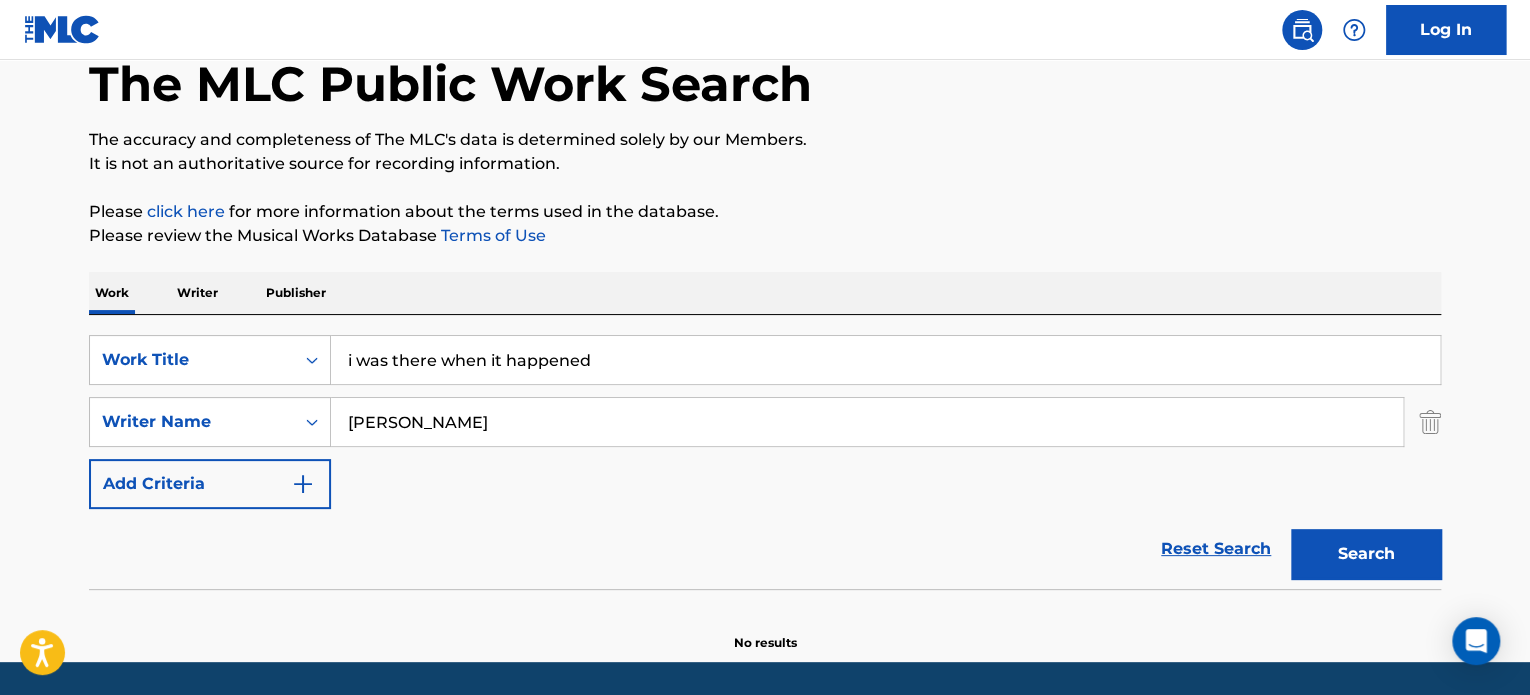 type on "[PERSON_NAME]" 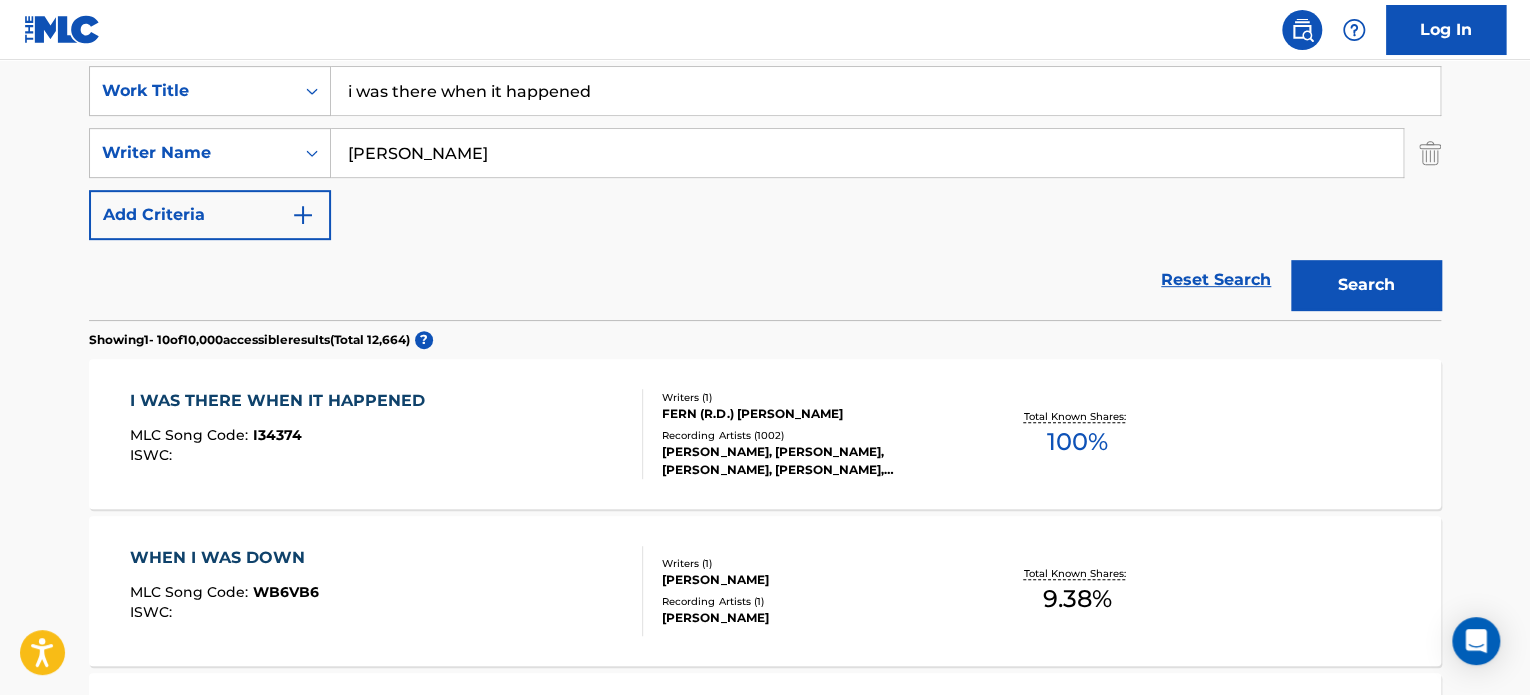 scroll, scrollTop: 410, scrollLeft: 0, axis: vertical 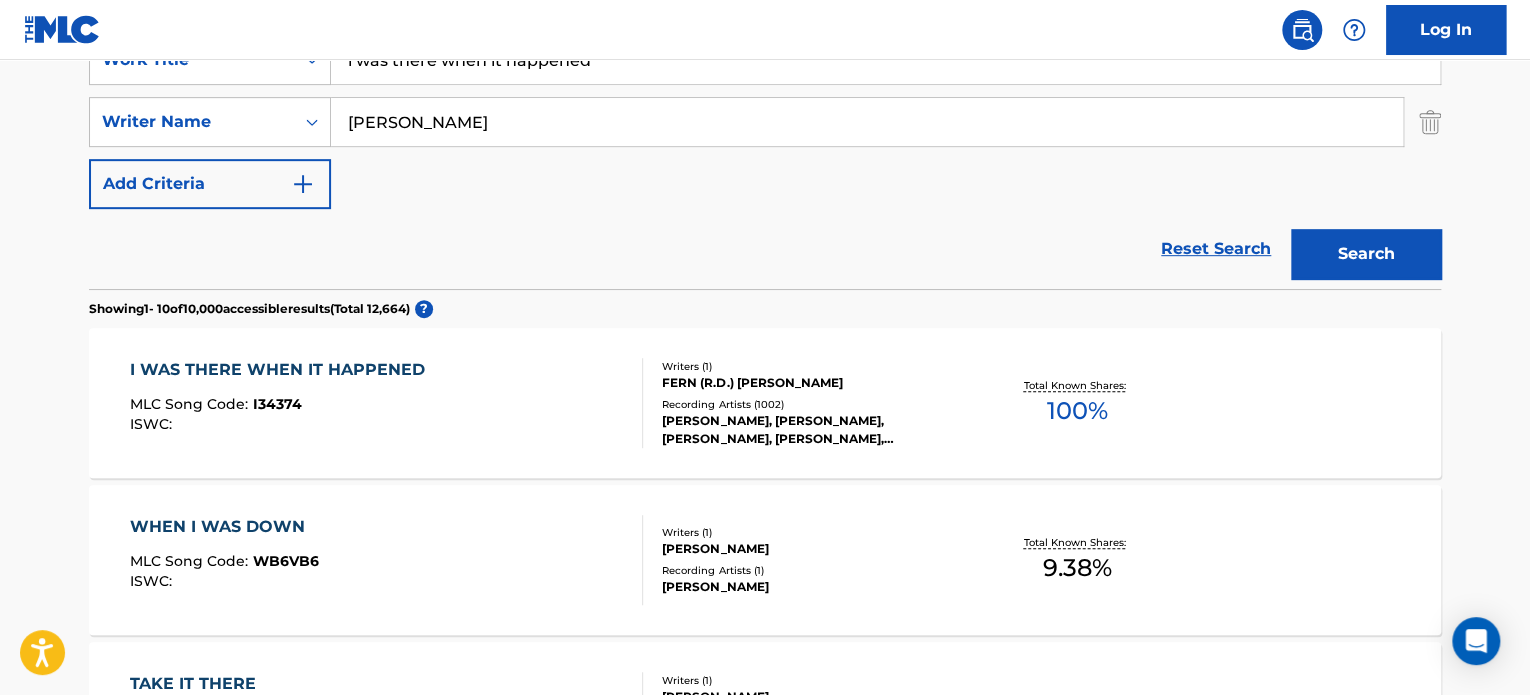 click on "FERN (R.D.) [PERSON_NAME]" at bounding box center (813, 383) 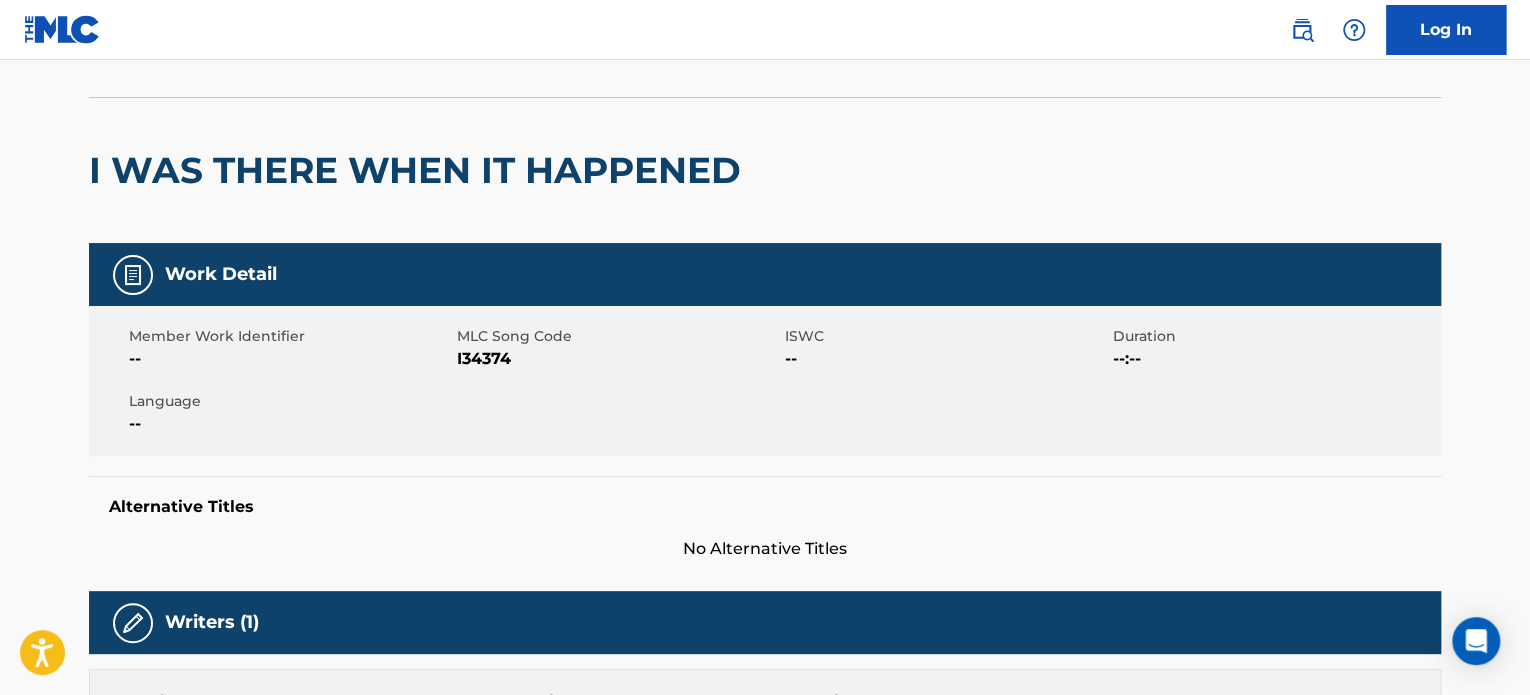 scroll, scrollTop: 0, scrollLeft: 0, axis: both 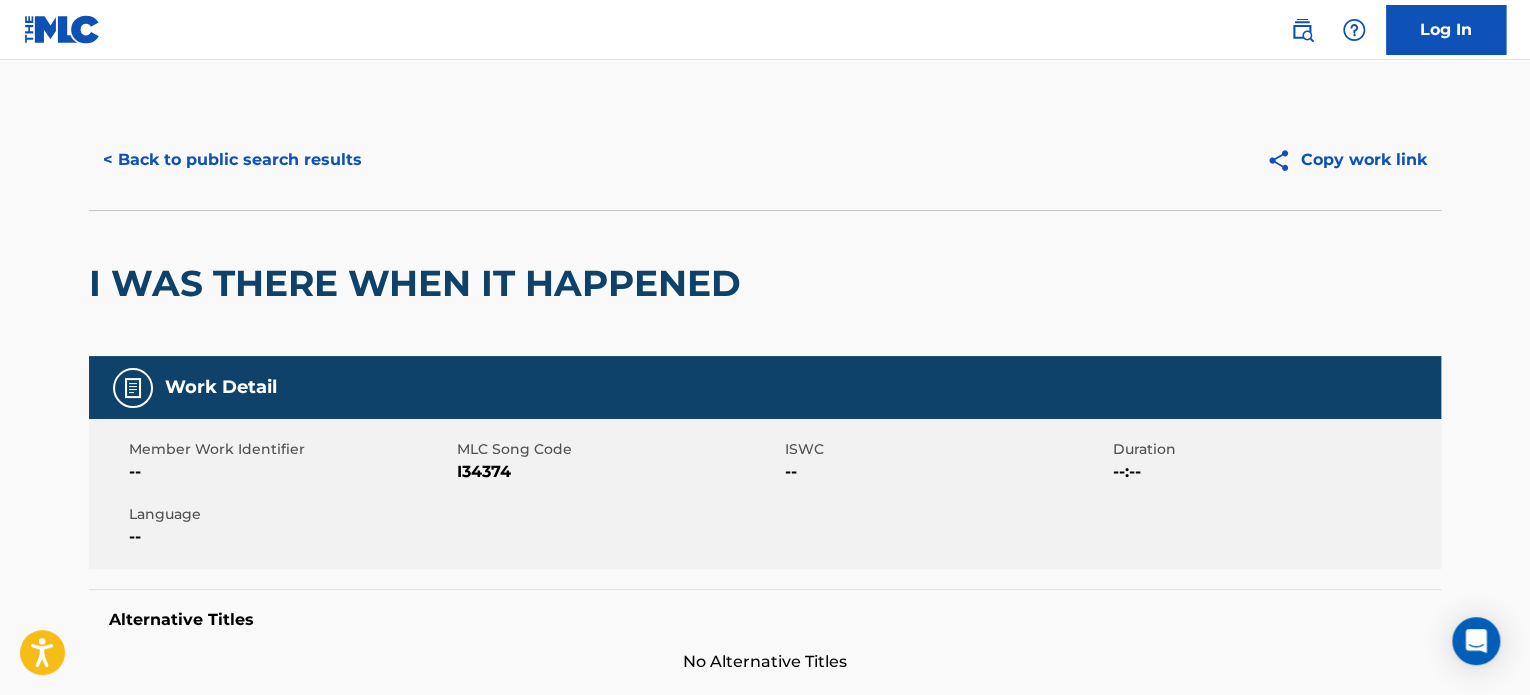 click on "< Back to public search results" at bounding box center (232, 160) 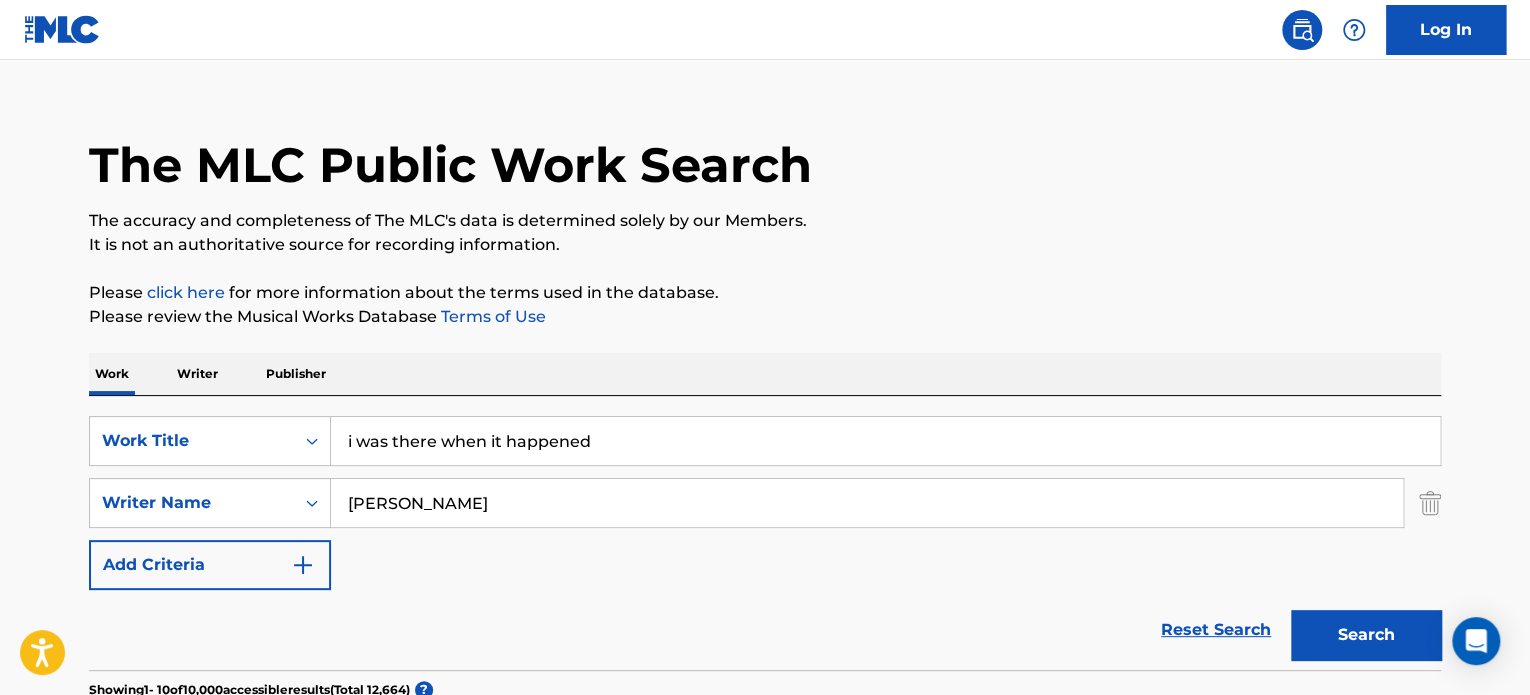scroll, scrollTop: 10, scrollLeft: 0, axis: vertical 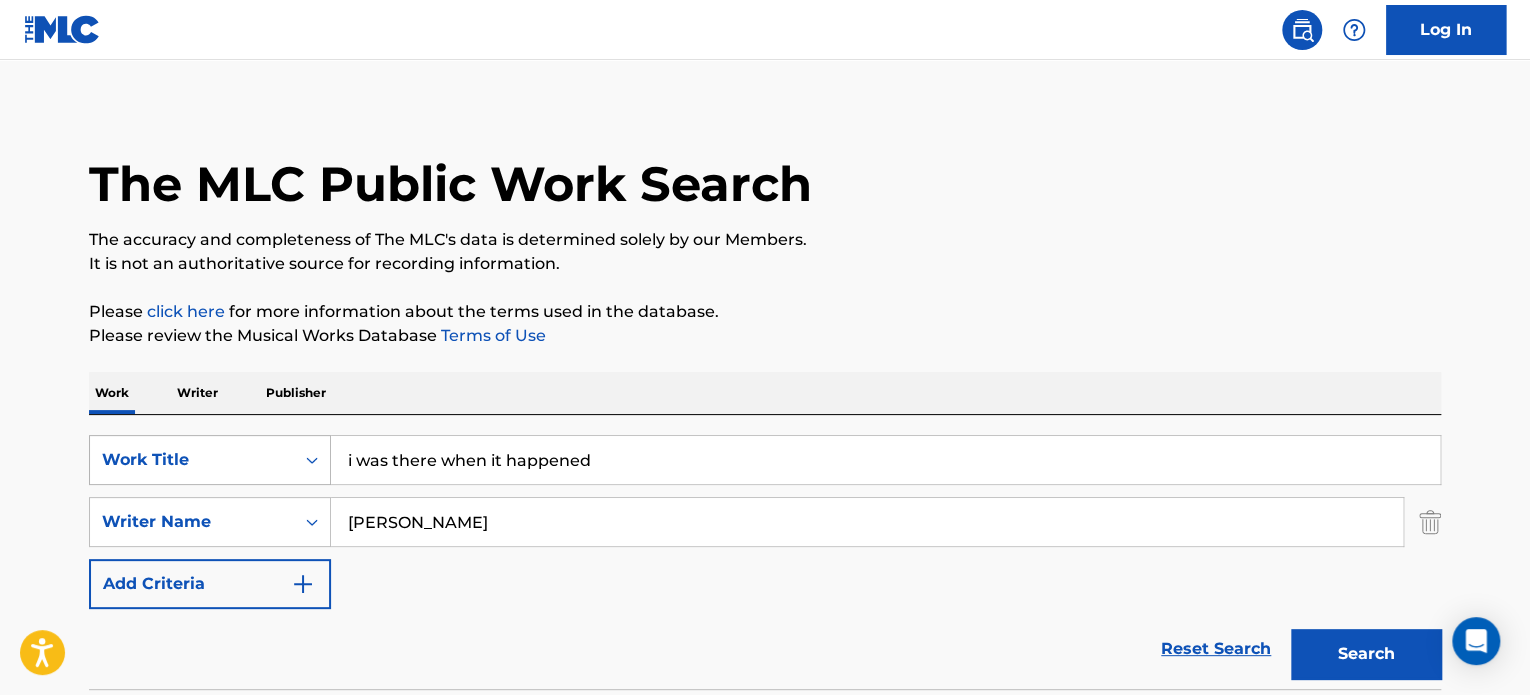 drag, startPoint x: 644, startPoint y: 456, endPoint x: 102, endPoint y: 483, distance: 542.6721 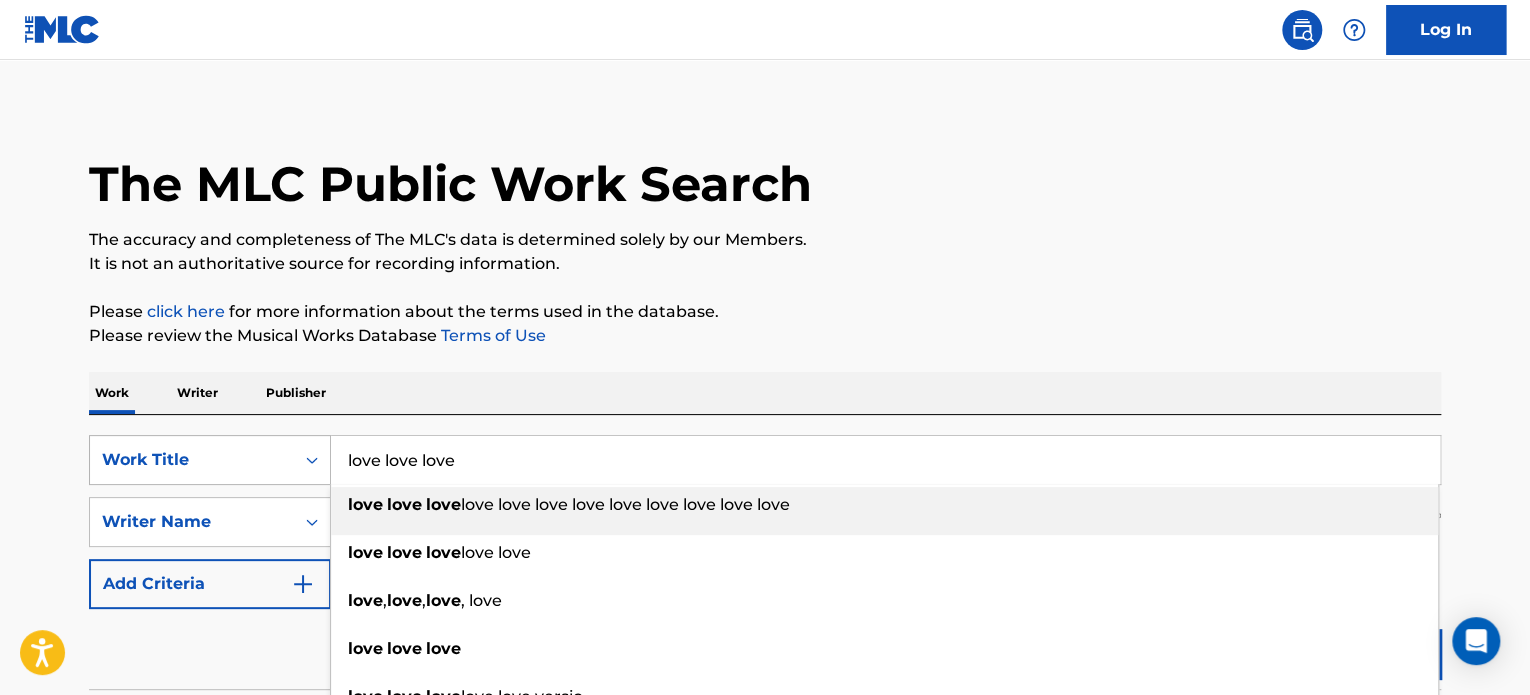 type on "love love love" 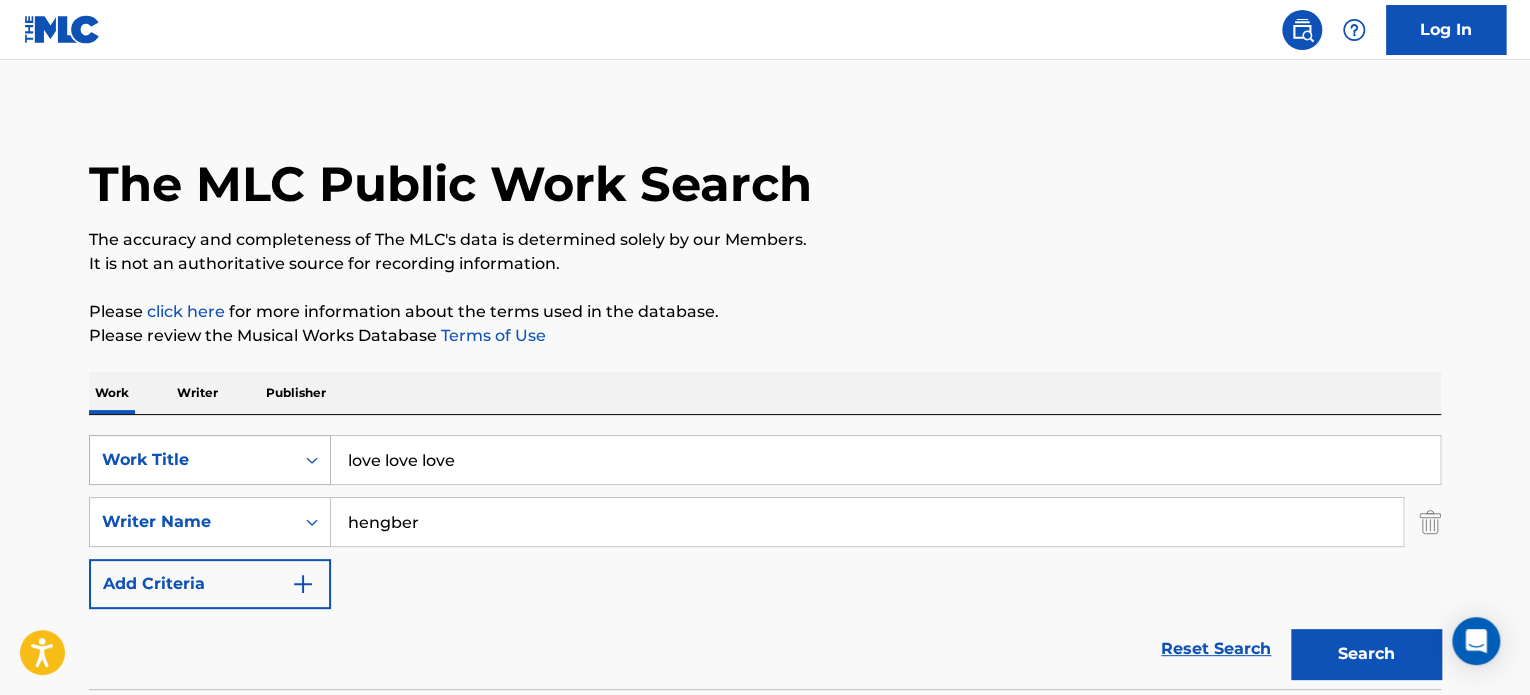 type on "hengber" 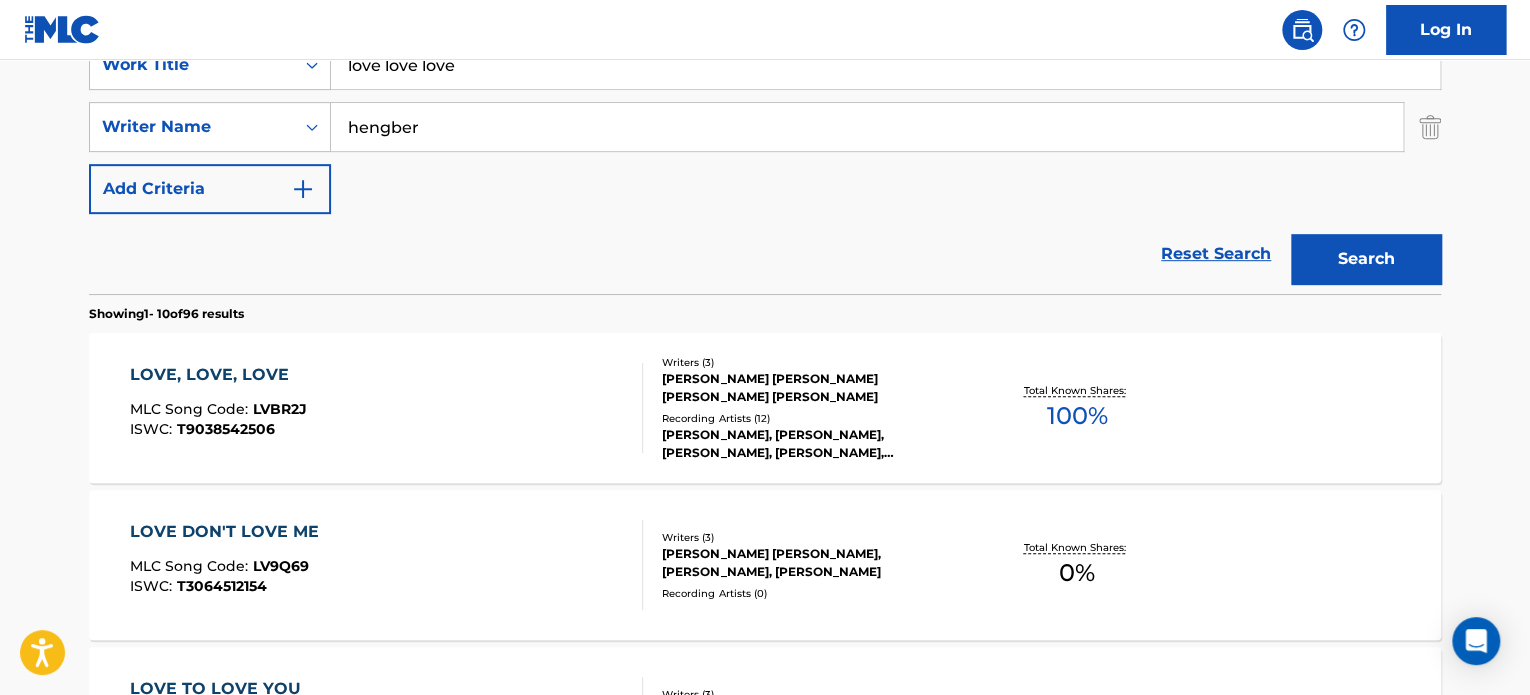 scroll, scrollTop: 510, scrollLeft: 0, axis: vertical 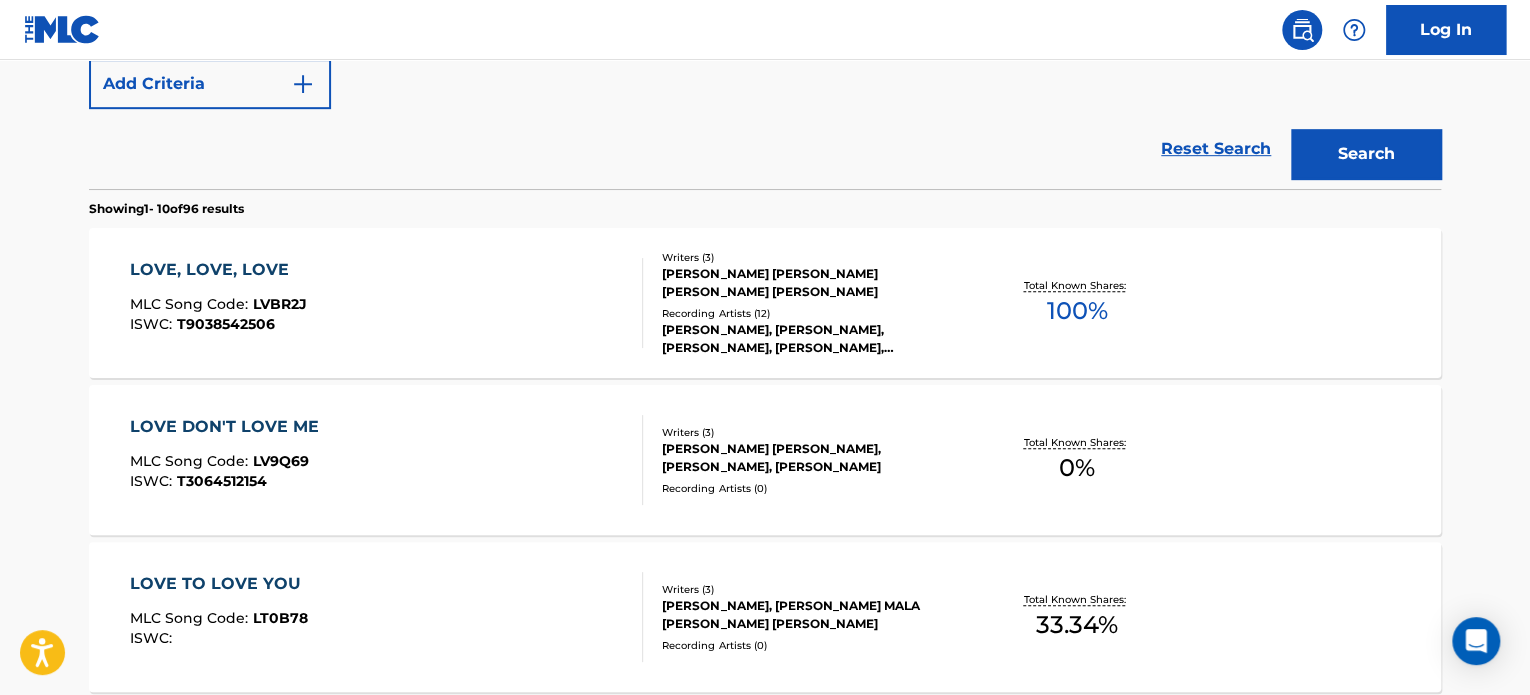 click on "[PERSON_NAME] [PERSON_NAME] [PERSON_NAME] [PERSON_NAME]" at bounding box center (813, 283) 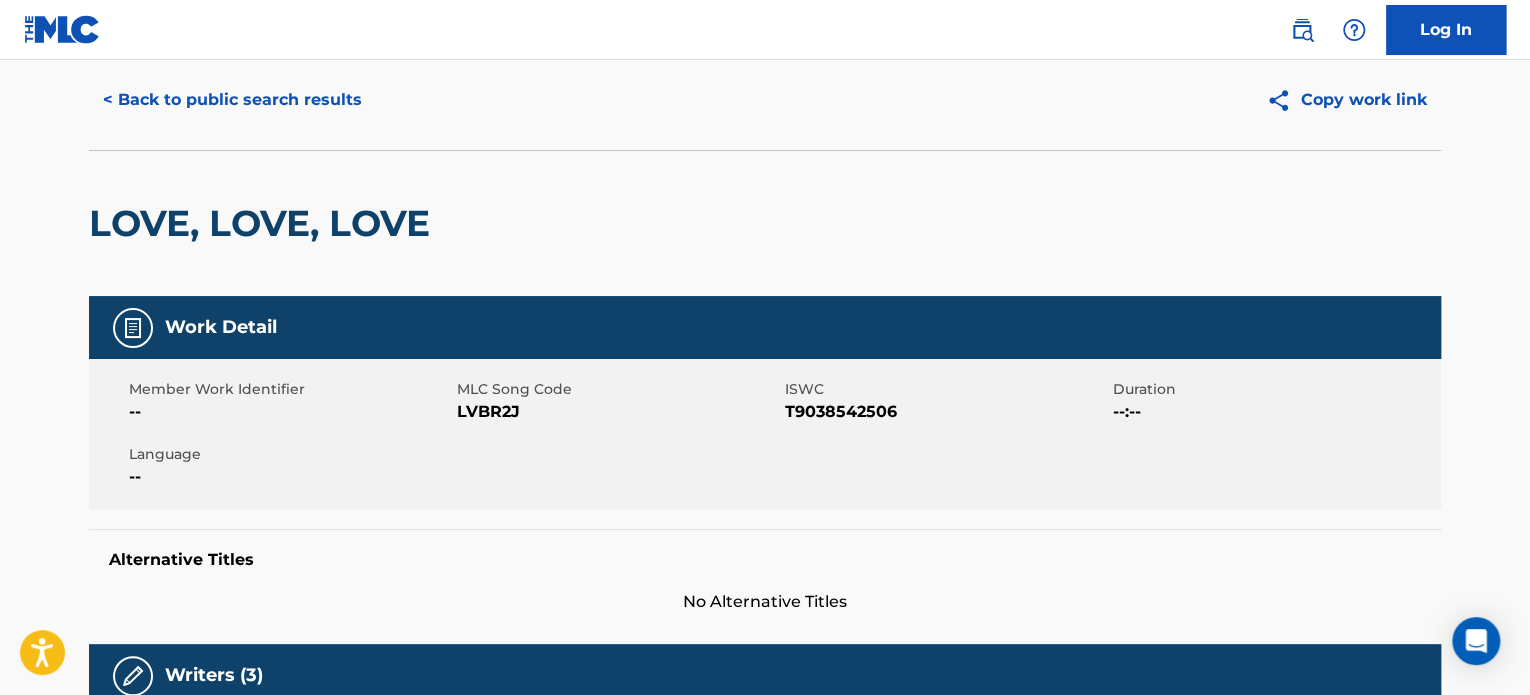 scroll, scrollTop: 0, scrollLeft: 0, axis: both 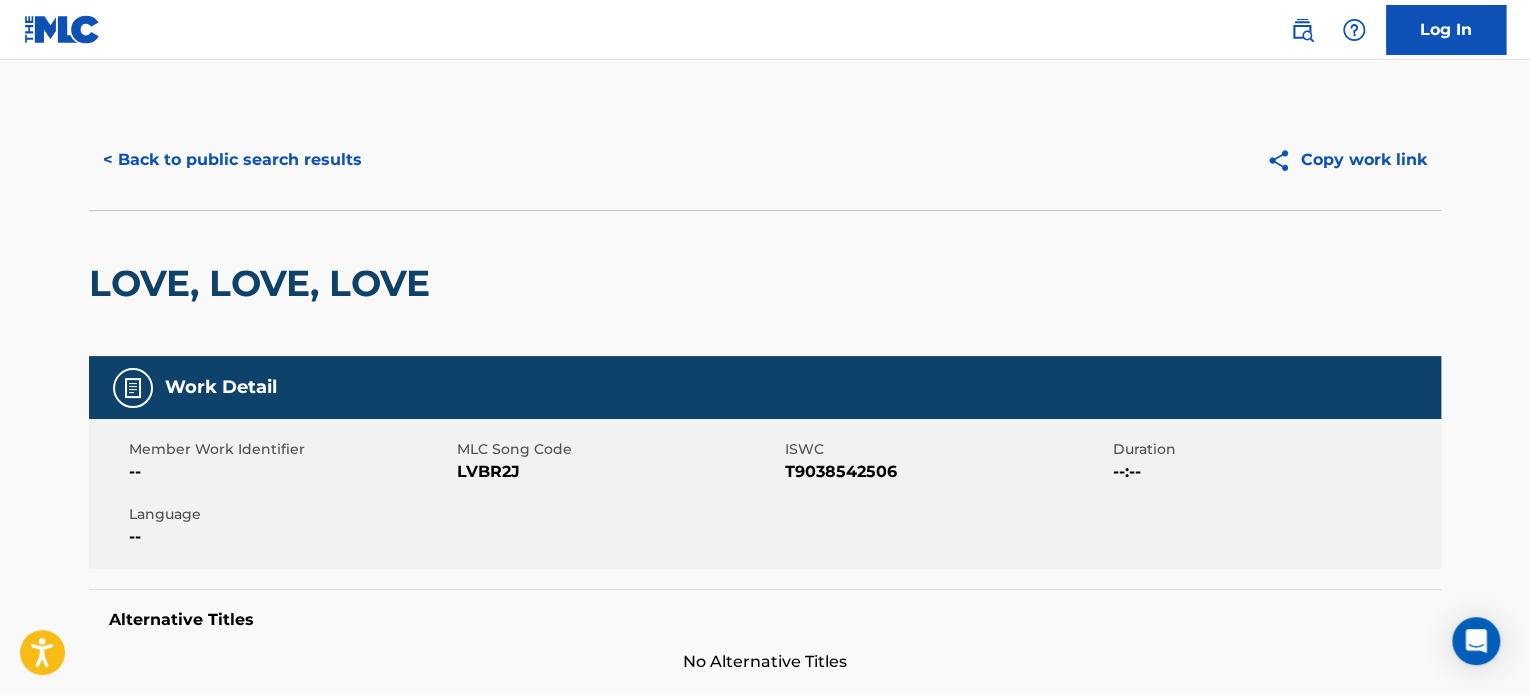 click on "< Back to public search results" at bounding box center [232, 160] 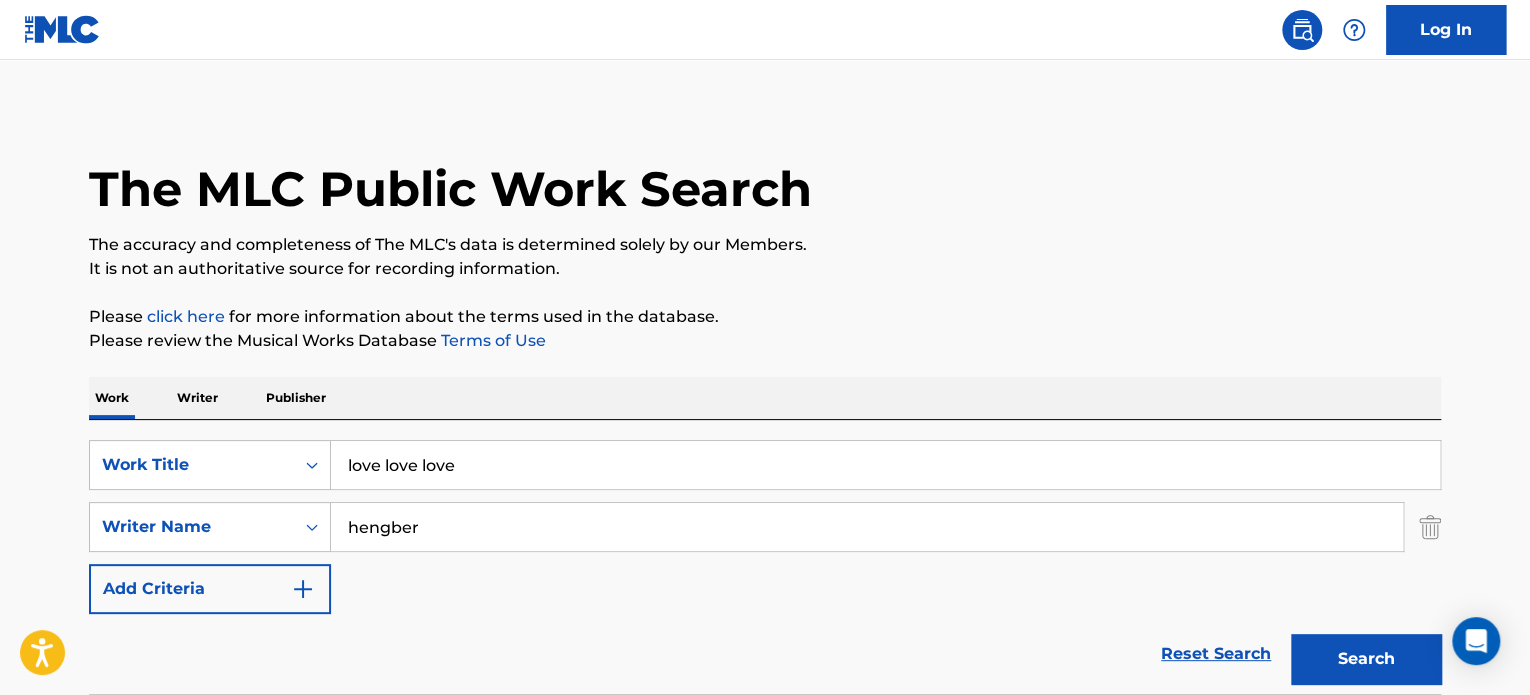 scroll, scrollTop: 0, scrollLeft: 0, axis: both 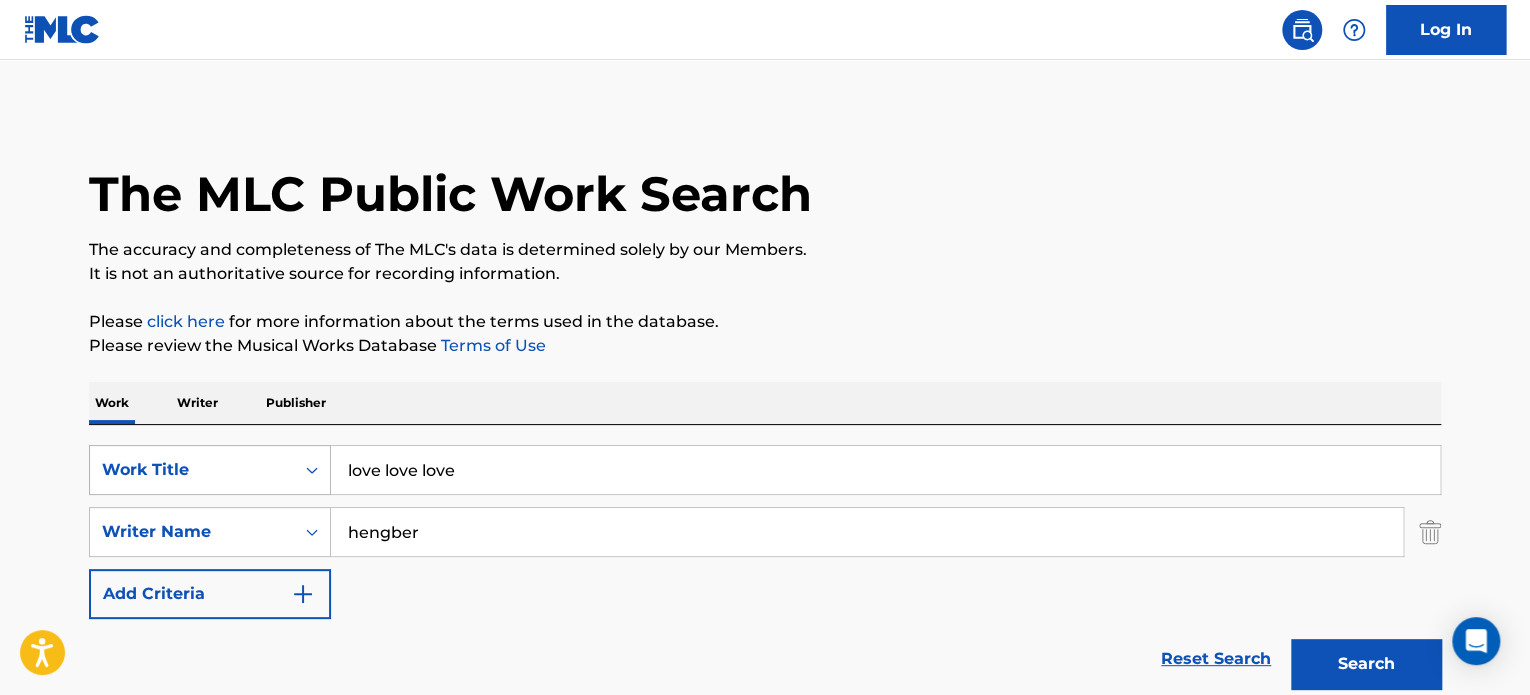 drag, startPoint x: 485, startPoint y: 455, endPoint x: 216, endPoint y: 455, distance: 269 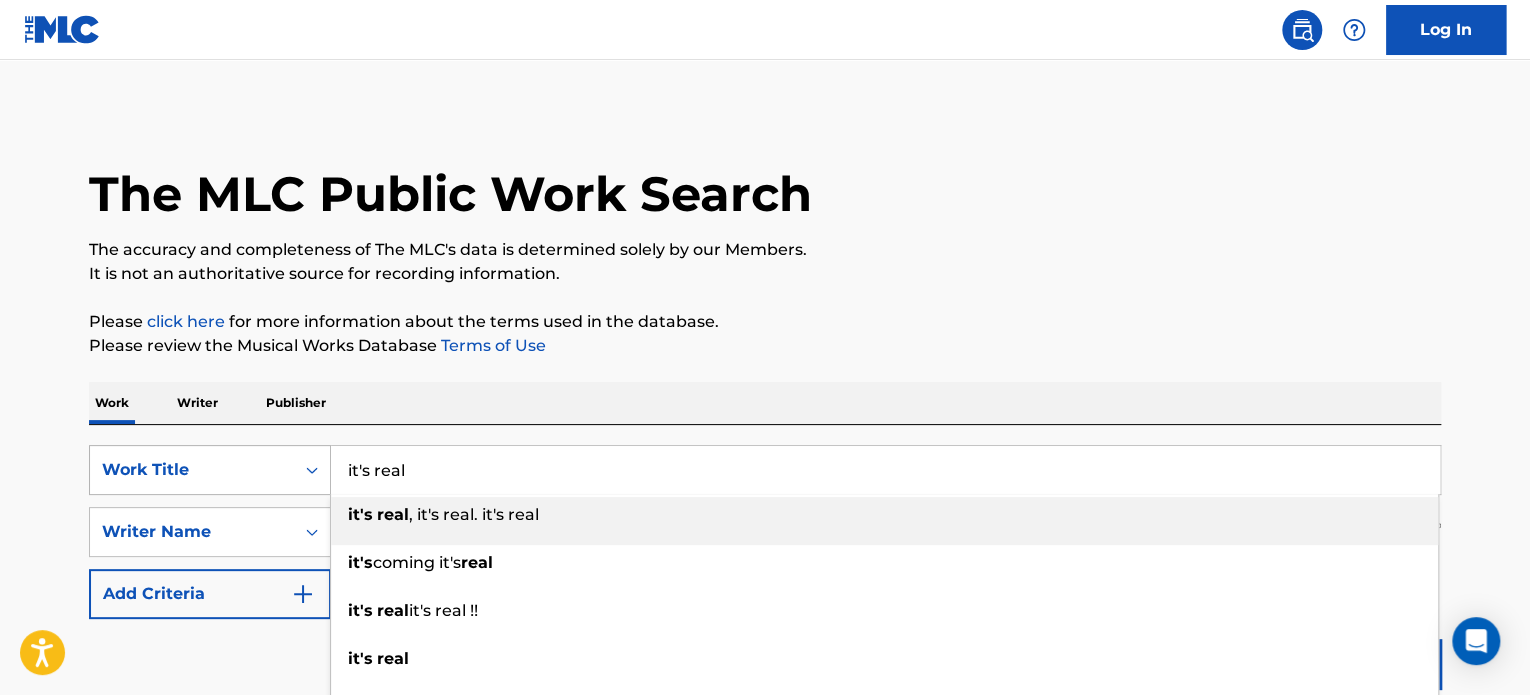 type on "it's real" 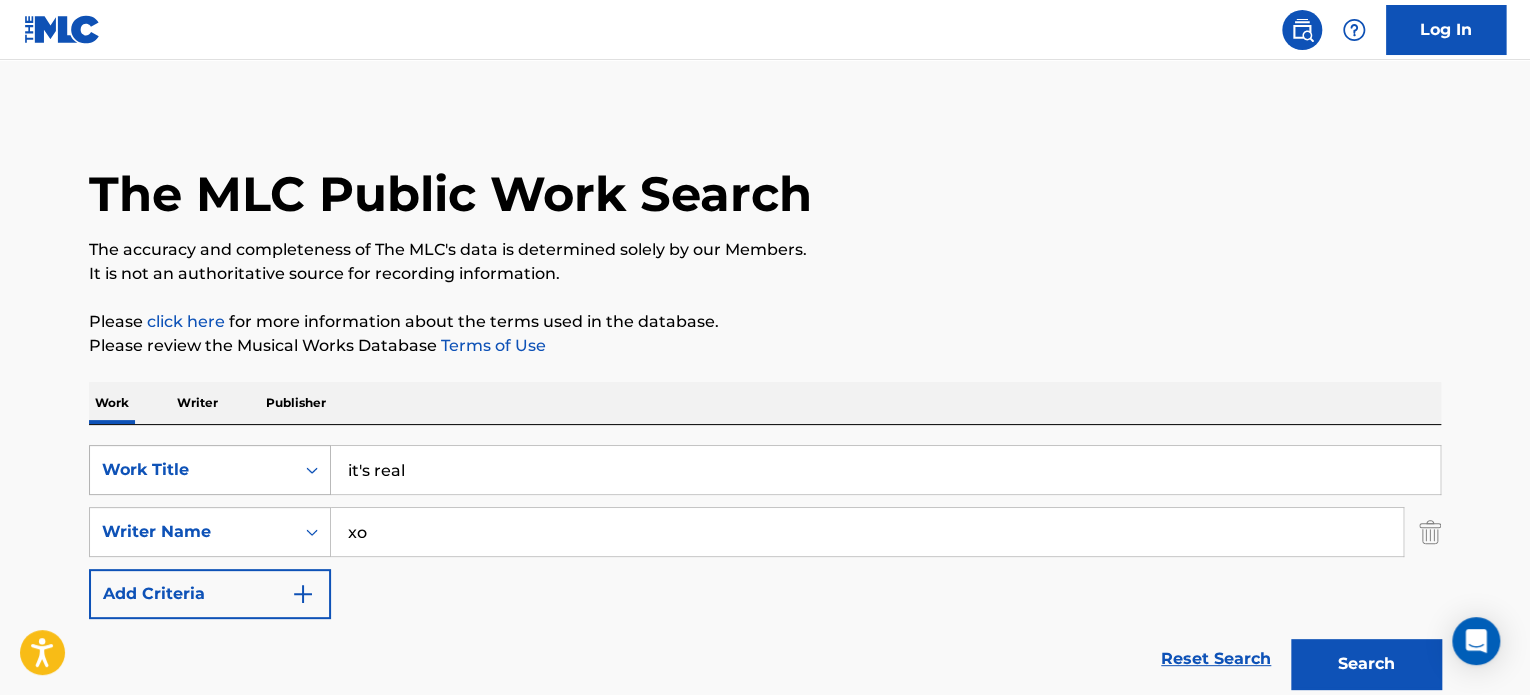 type on "x" 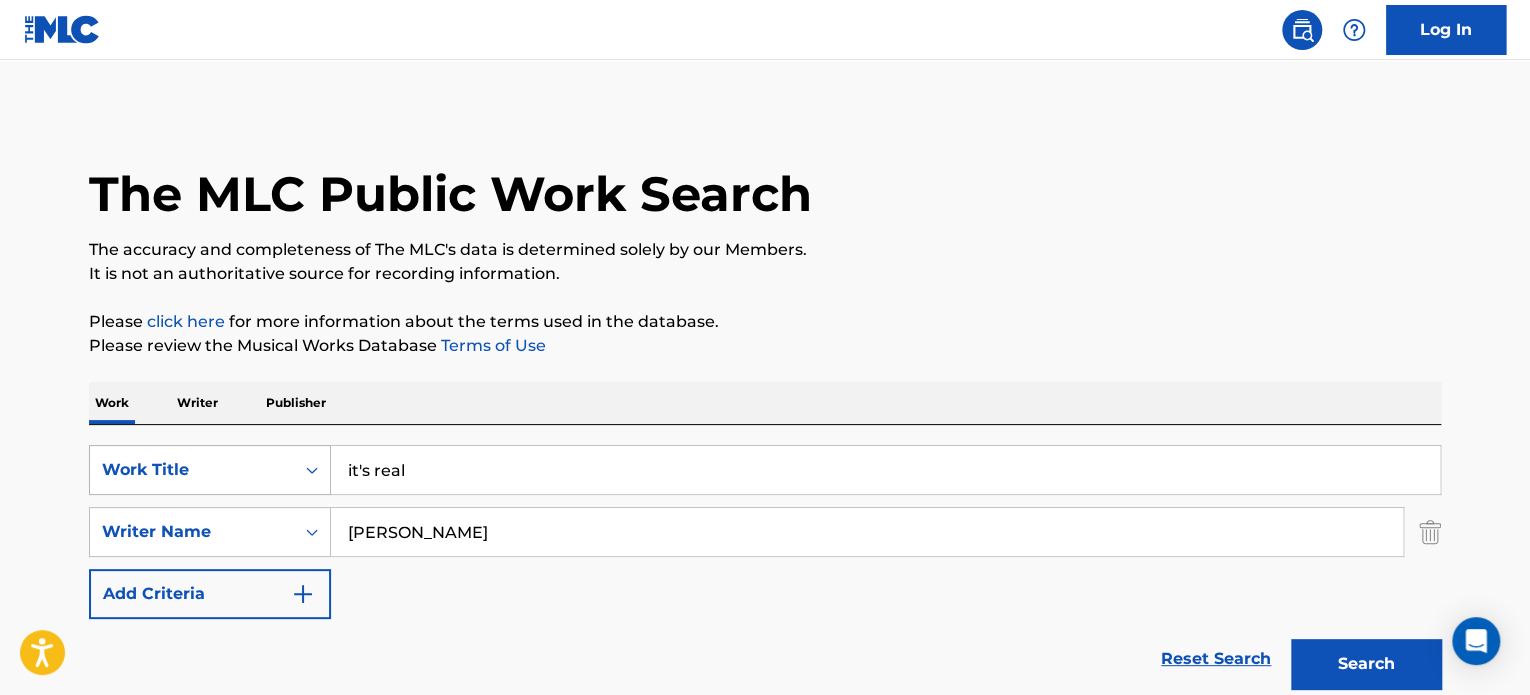 type on "[PERSON_NAME]" 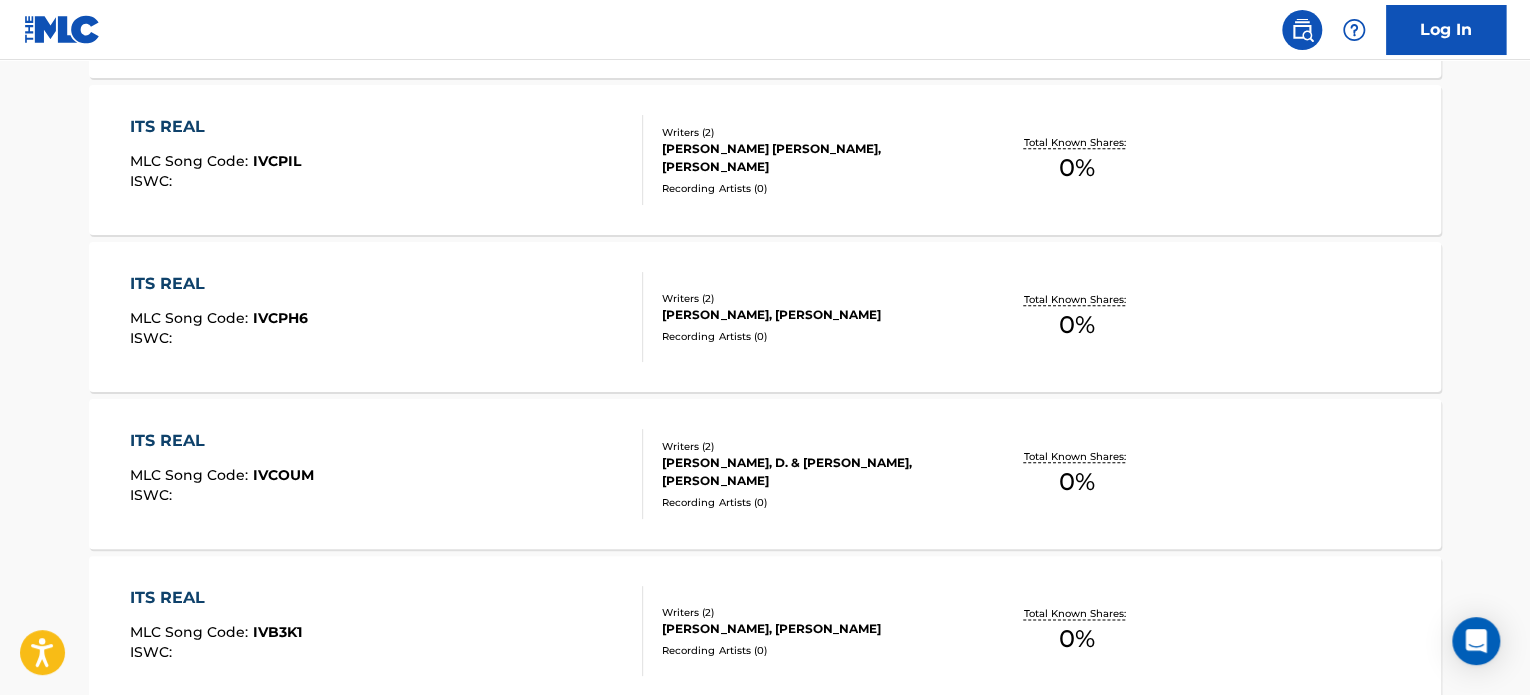 scroll, scrollTop: 400, scrollLeft: 0, axis: vertical 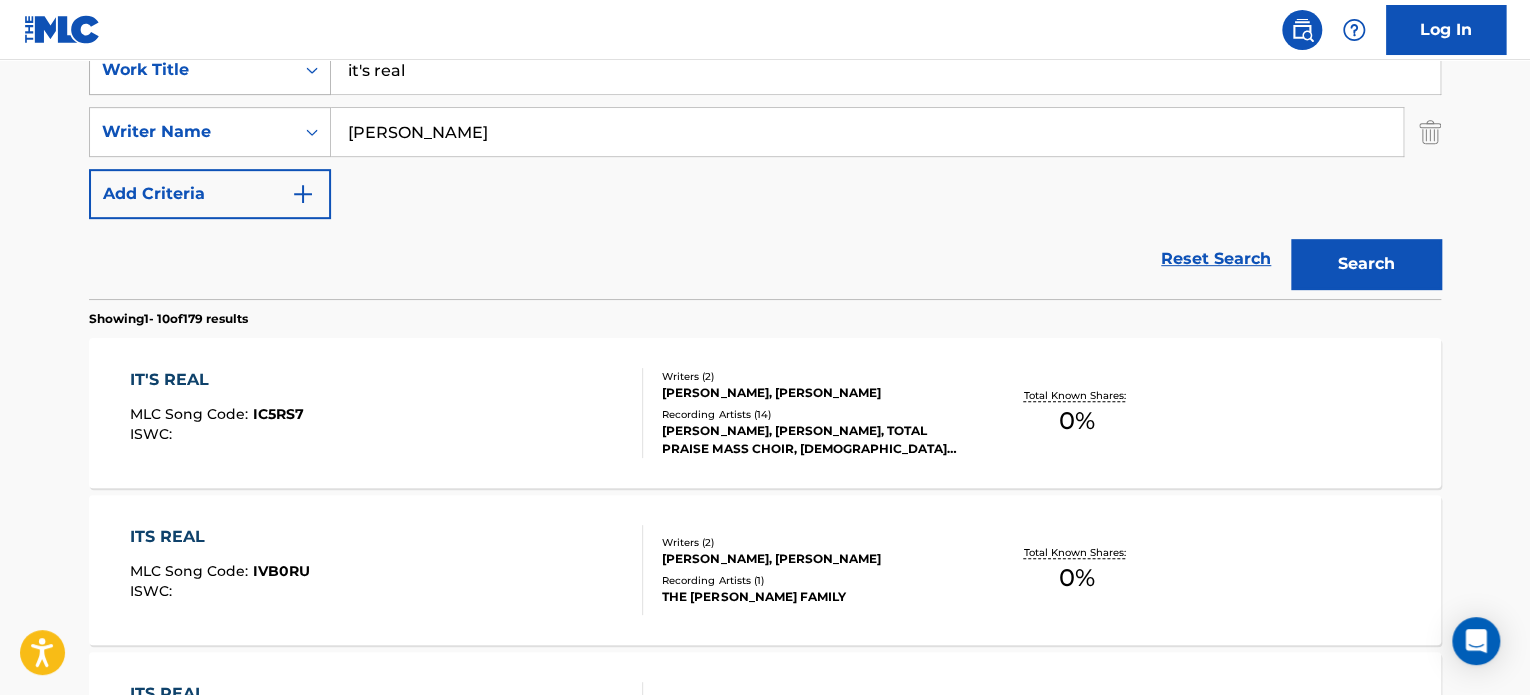 drag, startPoint x: 439, startPoint y: 64, endPoint x: 119, endPoint y: 80, distance: 320.39975 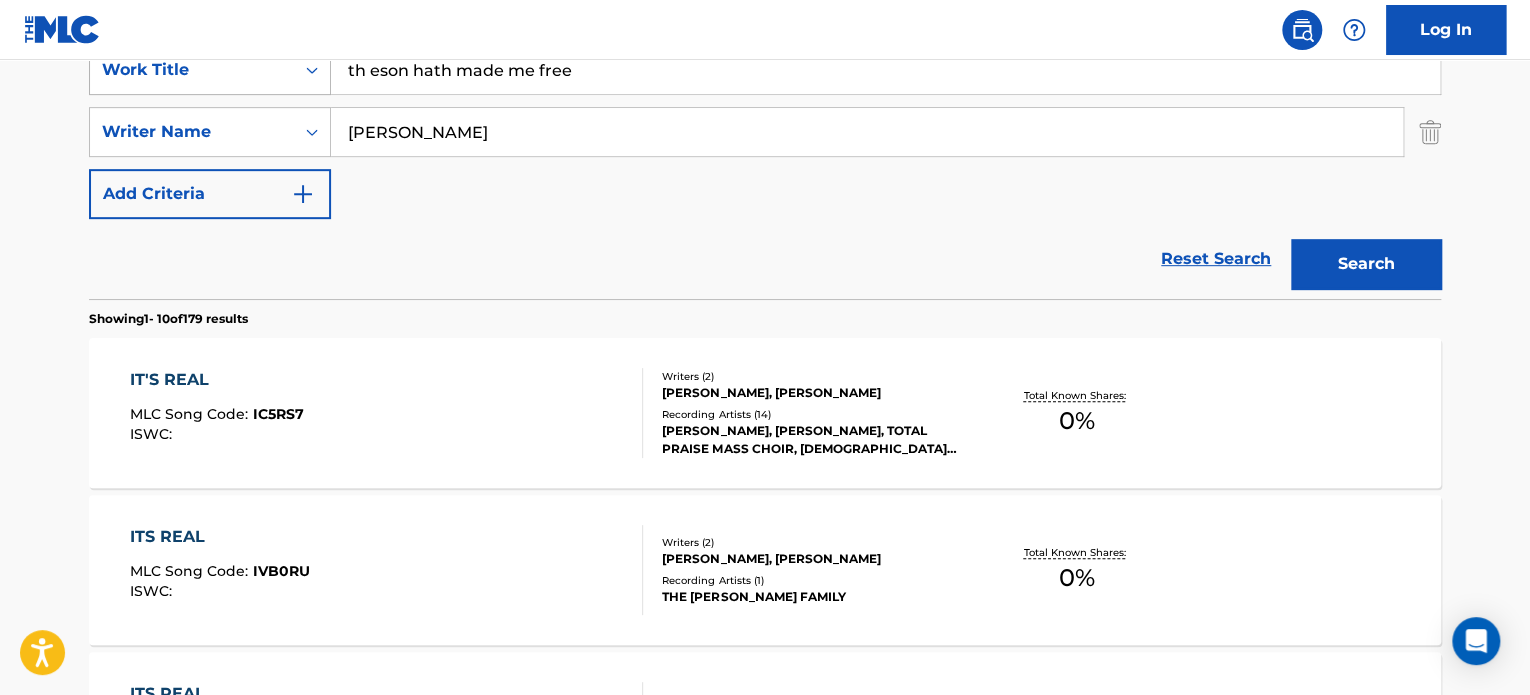 type on "th eson hath made me free" 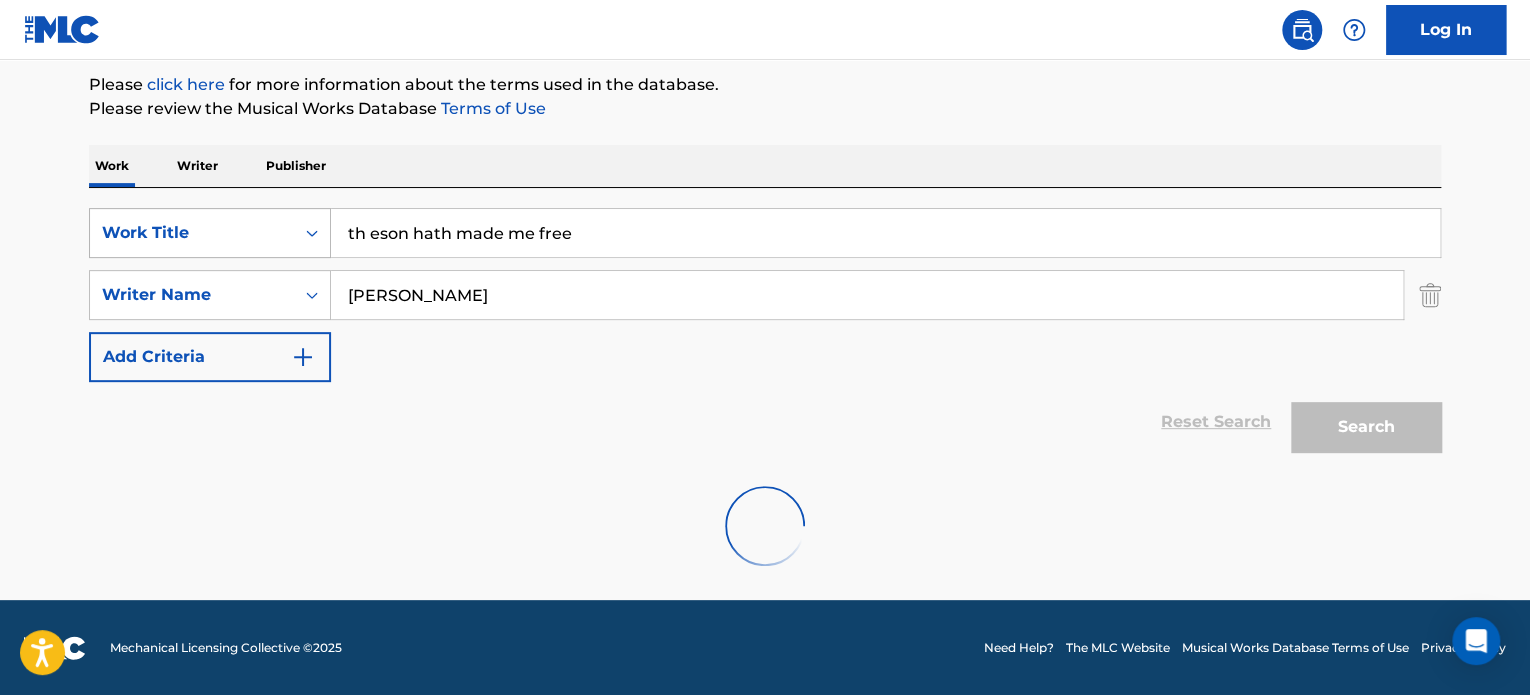 scroll, scrollTop: 400, scrollLeft: 0, axis: vertical 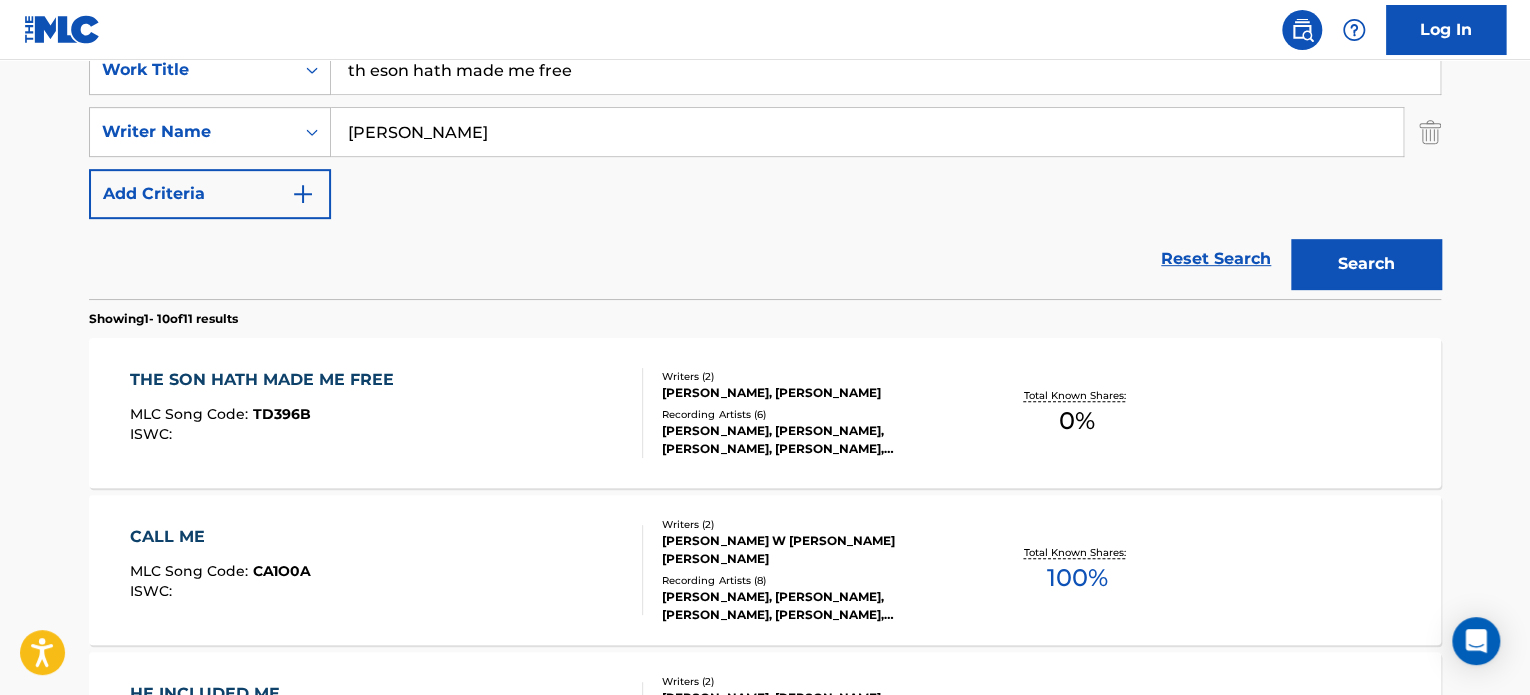 click on "[PERSON_NAME], [PERSON_NAME]" at bounding box center (813, 393) 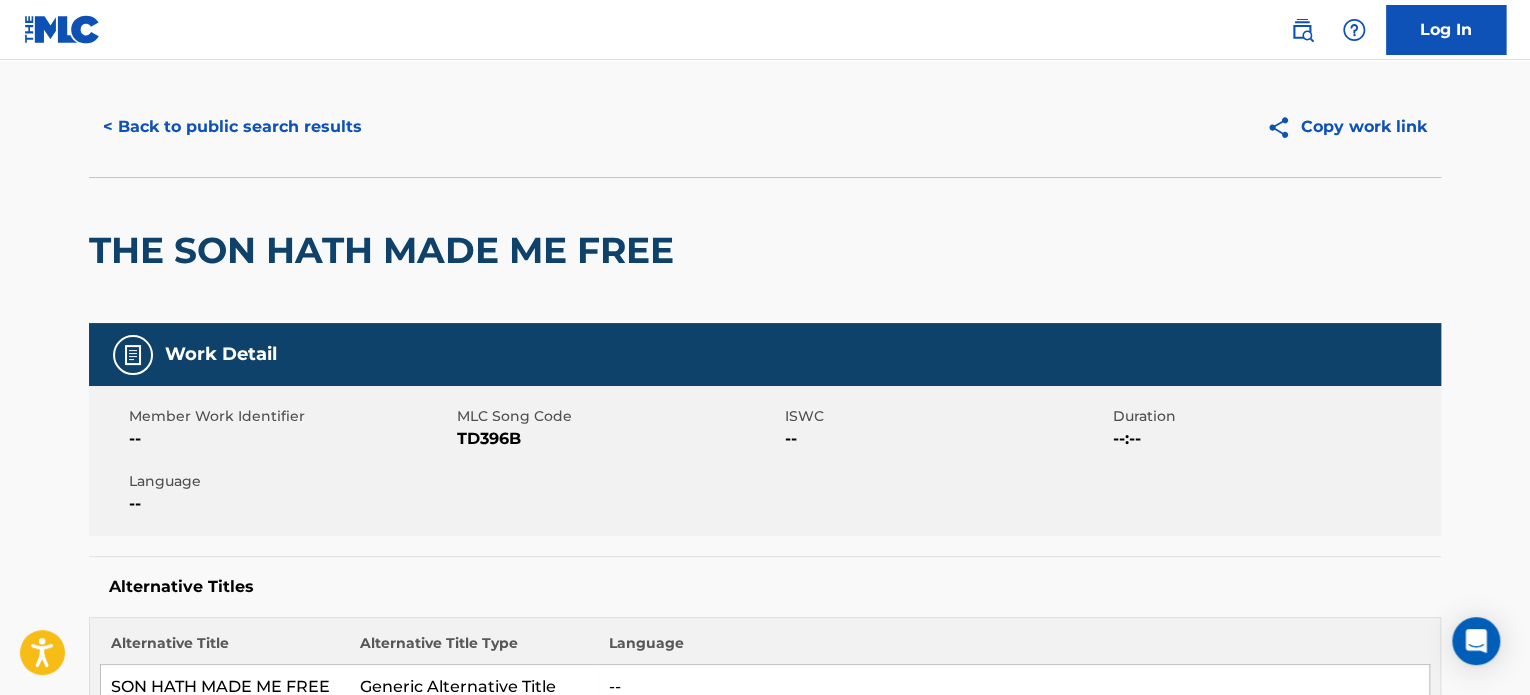 scroll, scrollTop: 0, scrollLeft: 0, axis: both 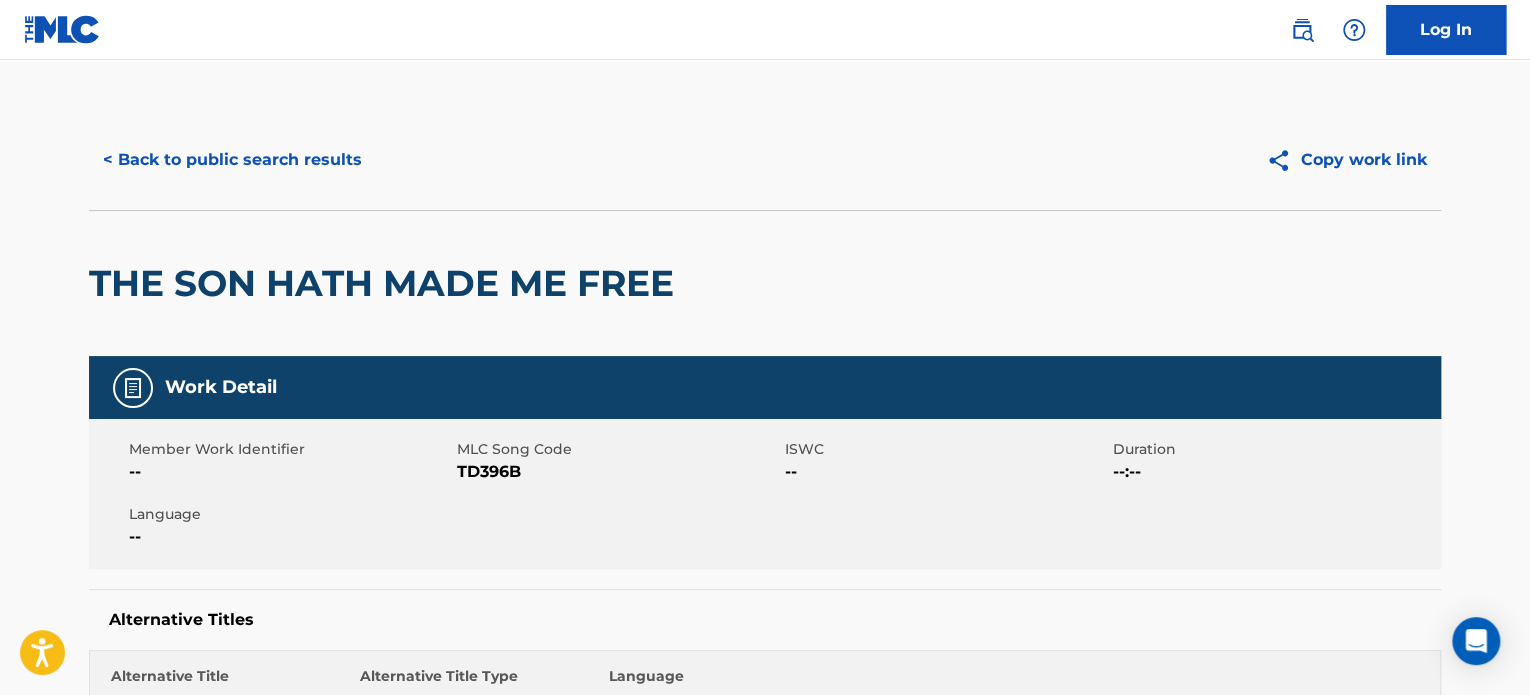 click on "< Back to public search results" at bounding box center (232, 160) 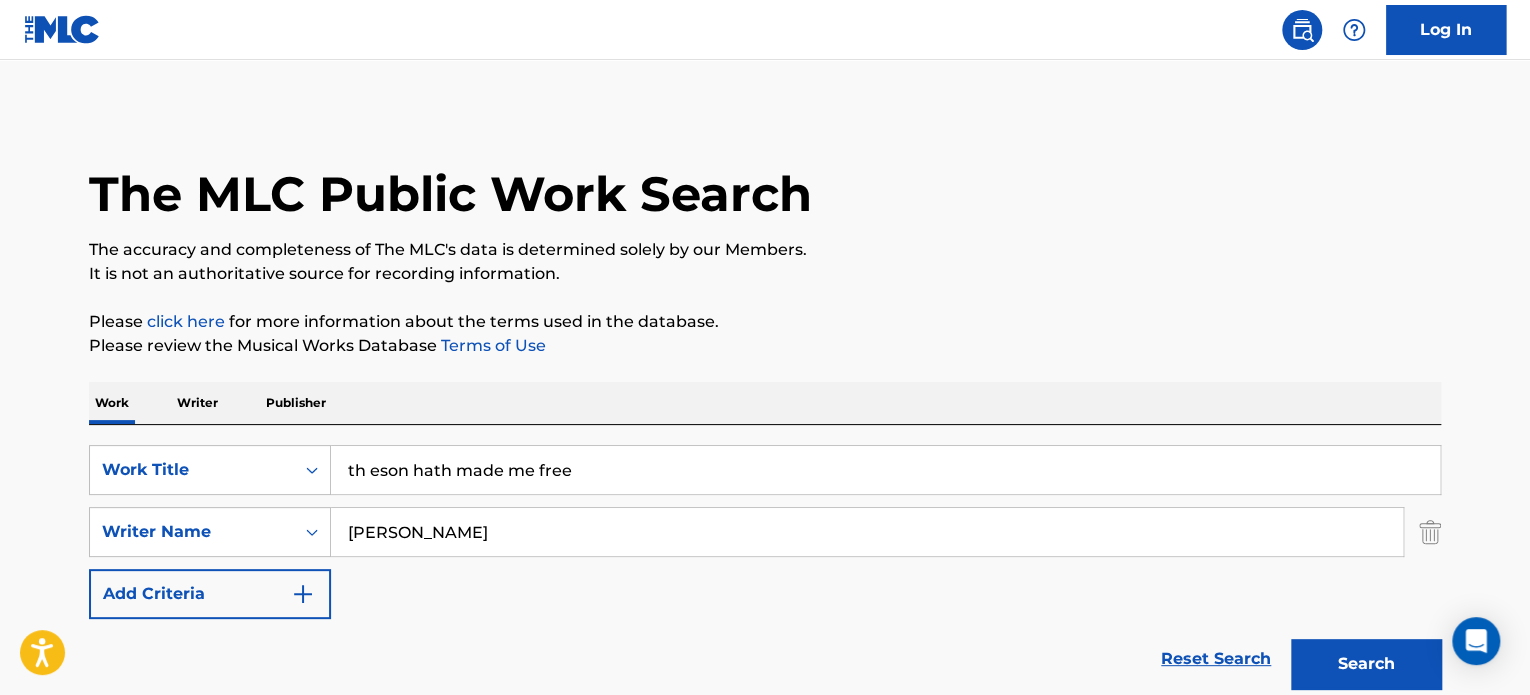 scroll, scrollTop: 400, scrollLeft: 0, axis: vertical 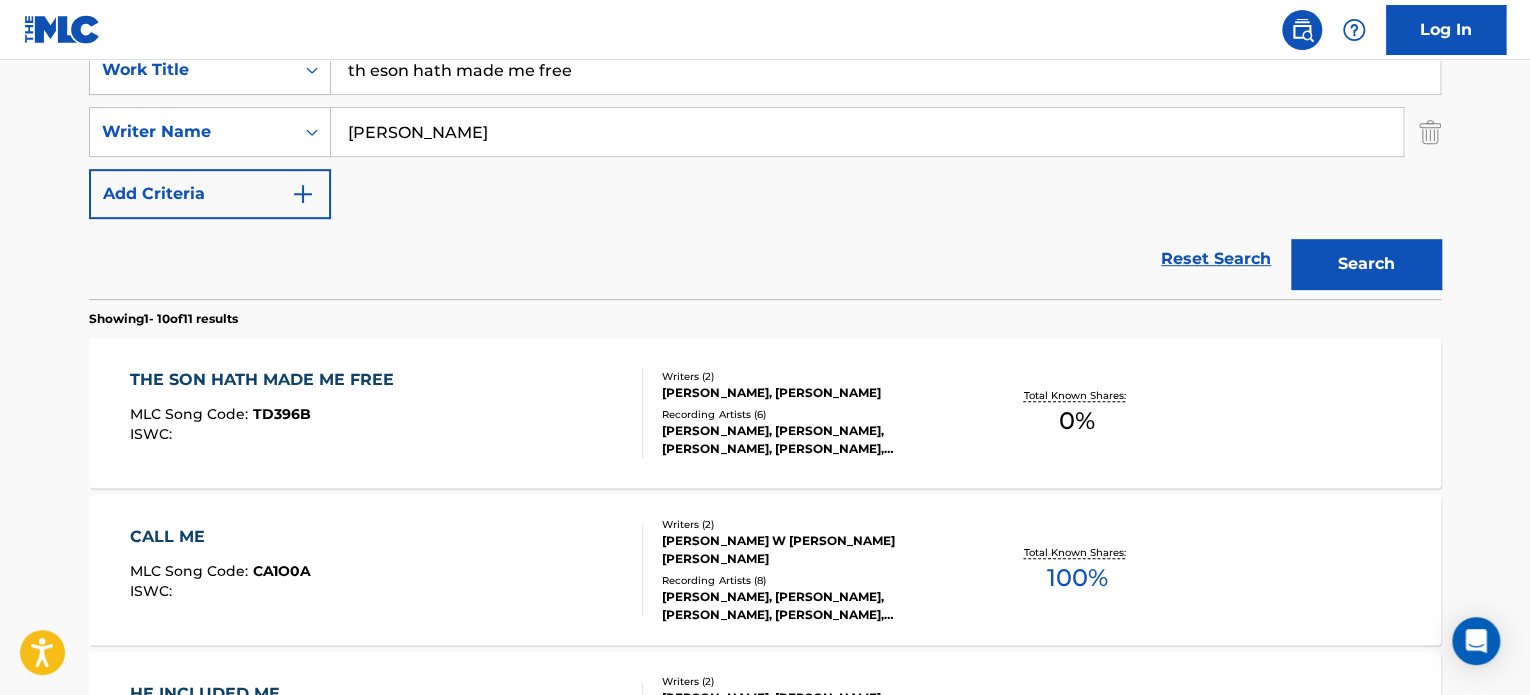 drag, startPoint x: 651, startPoint y: 75, endPoint x: 49, endPoint y: 75, distance: 602 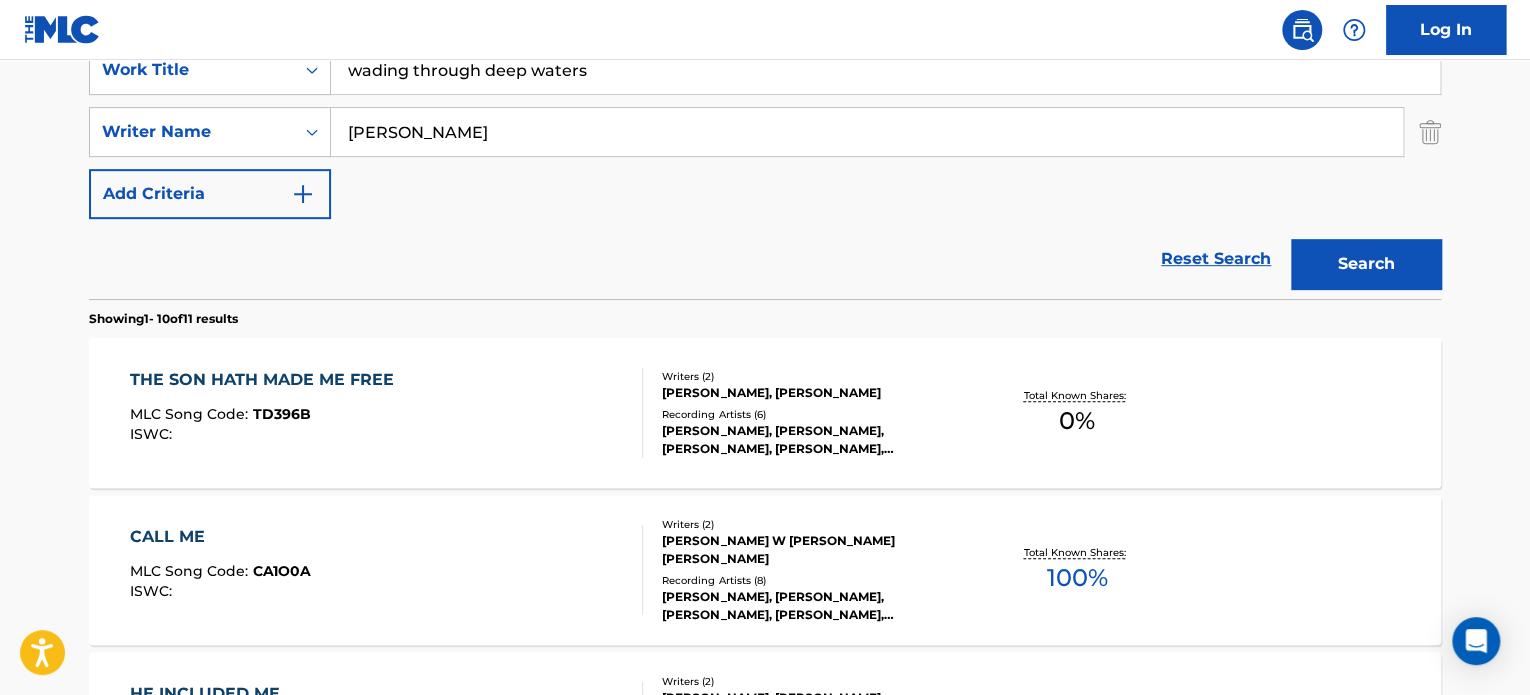 type on "wading through deep waters" 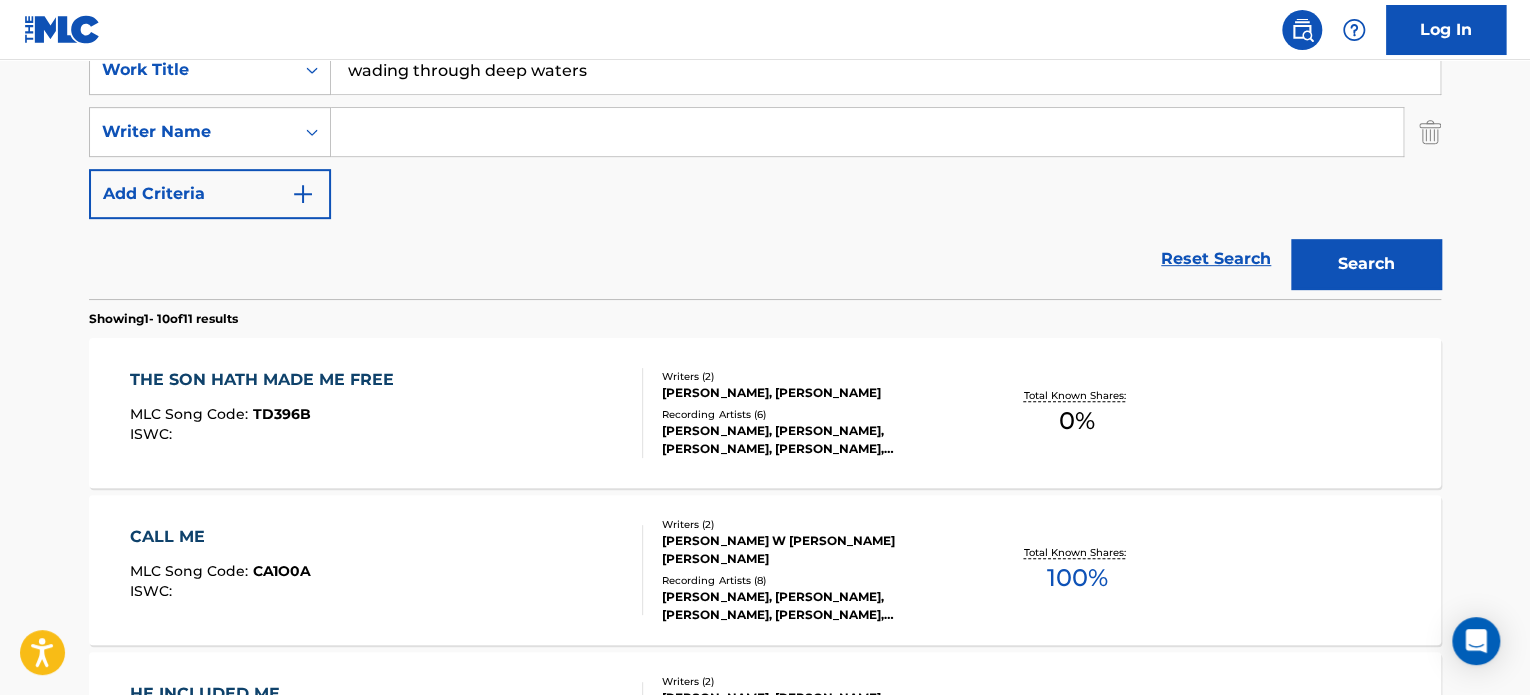type 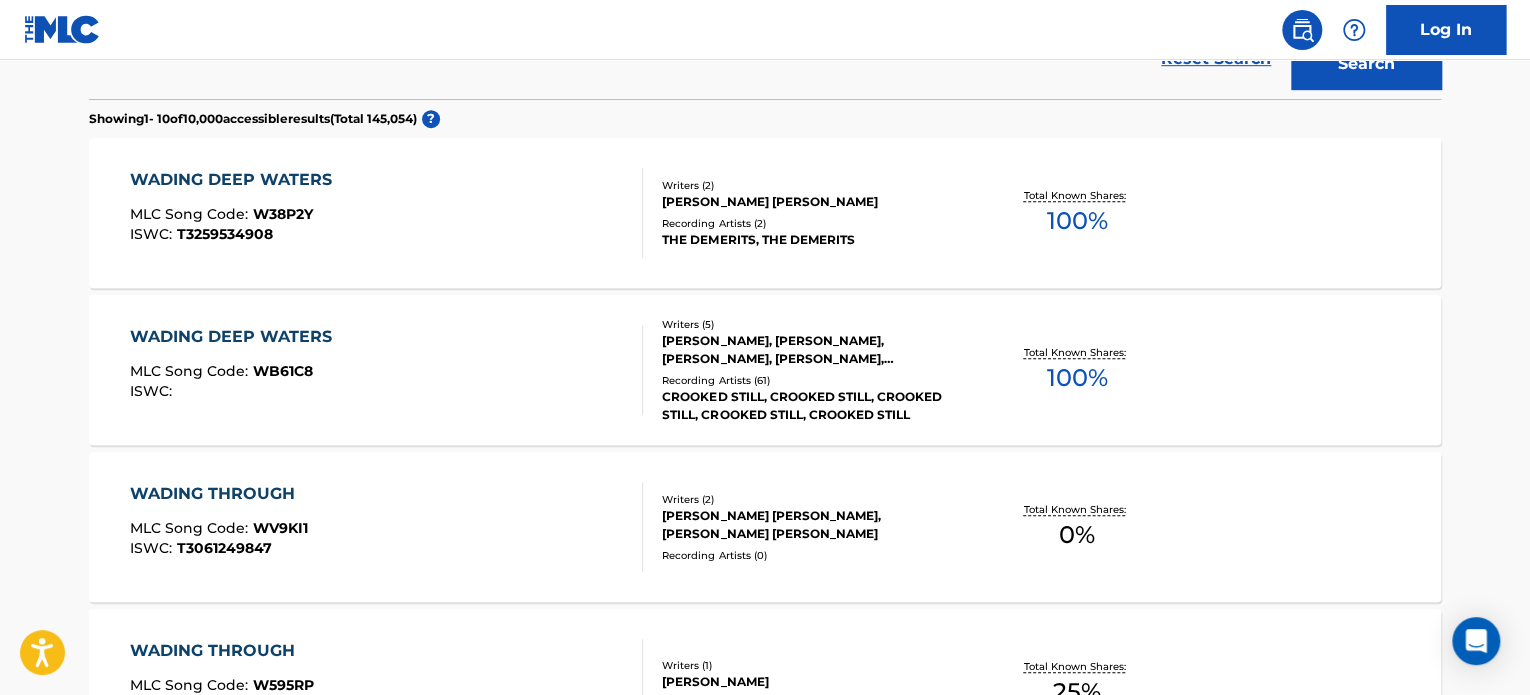 scroll, scrollTop: 200, scrollLeft: 0, axis: vertical 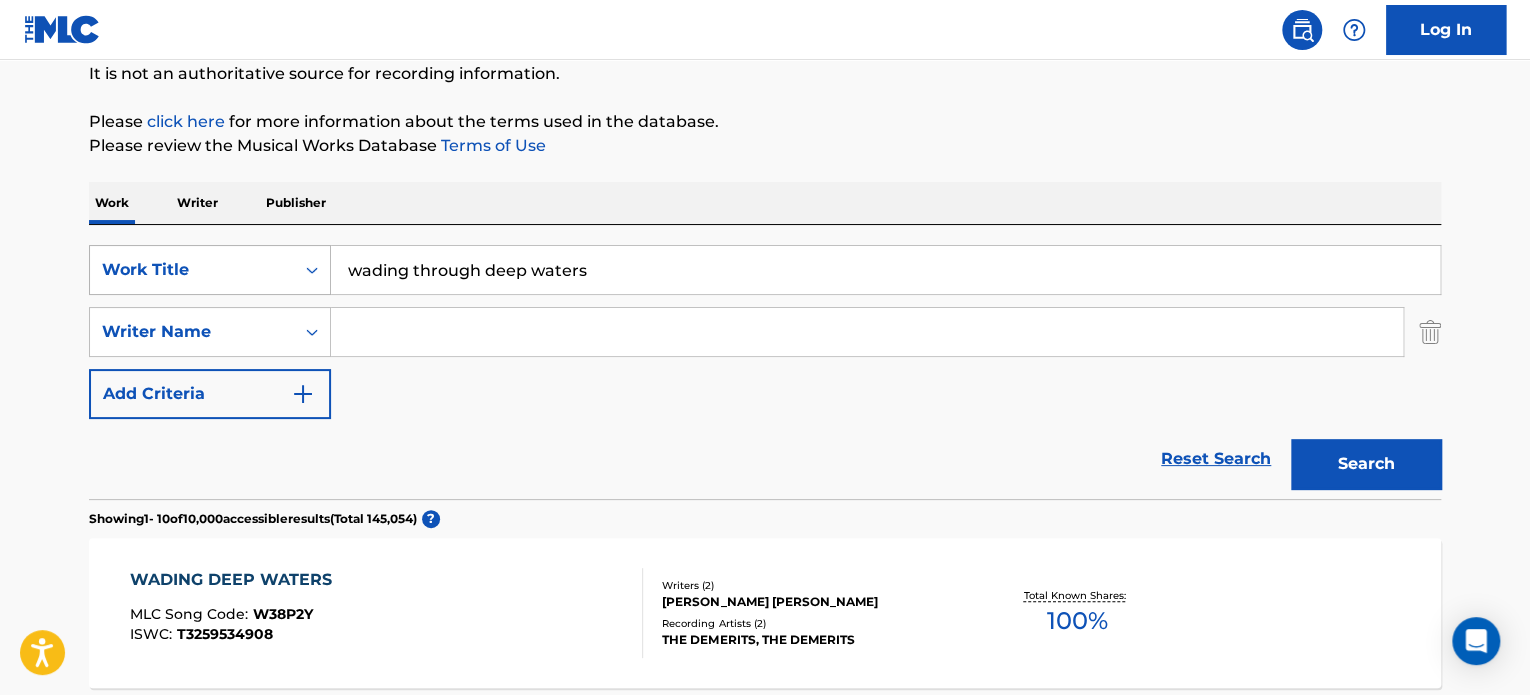 drag, startPoint x: 372, startPoint y: 267, endPoint x: 209, endPoint y: 275, distance: 163.1962 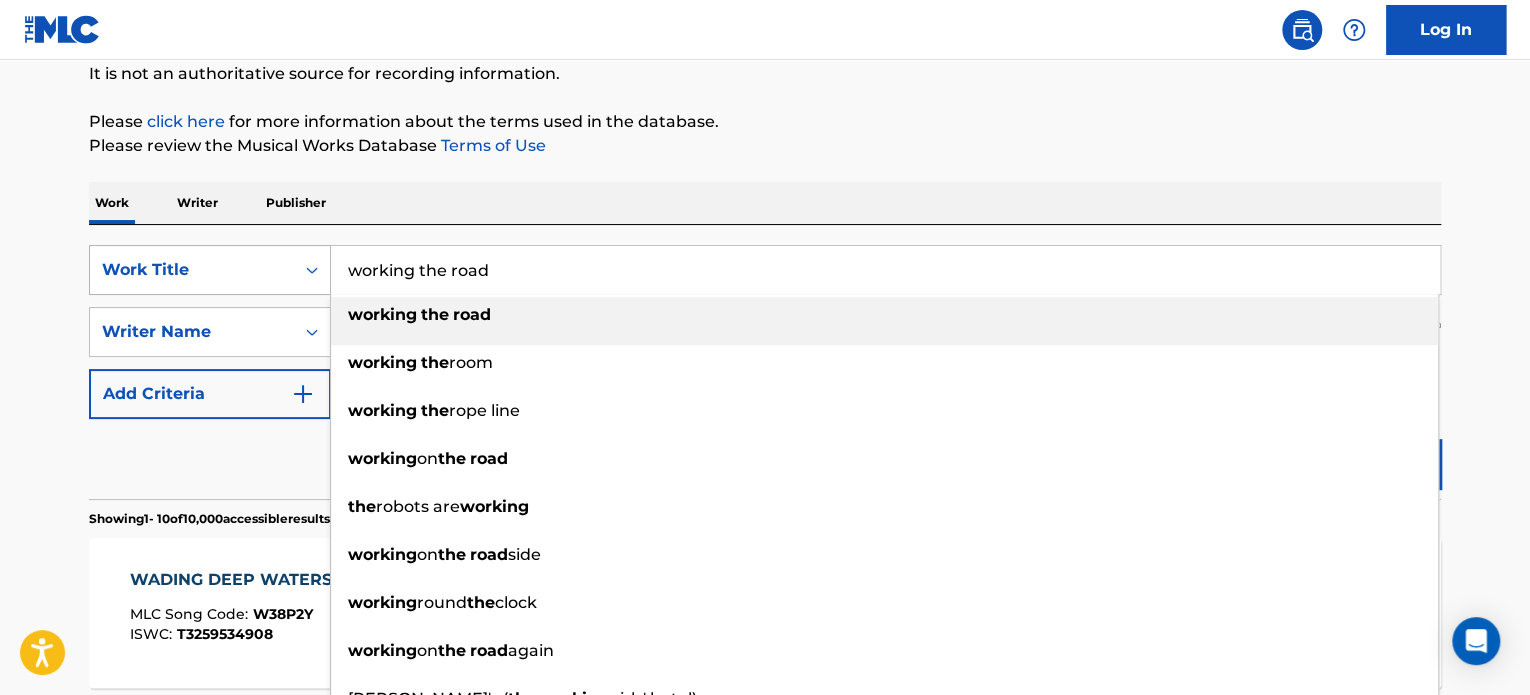 type on "working the road" 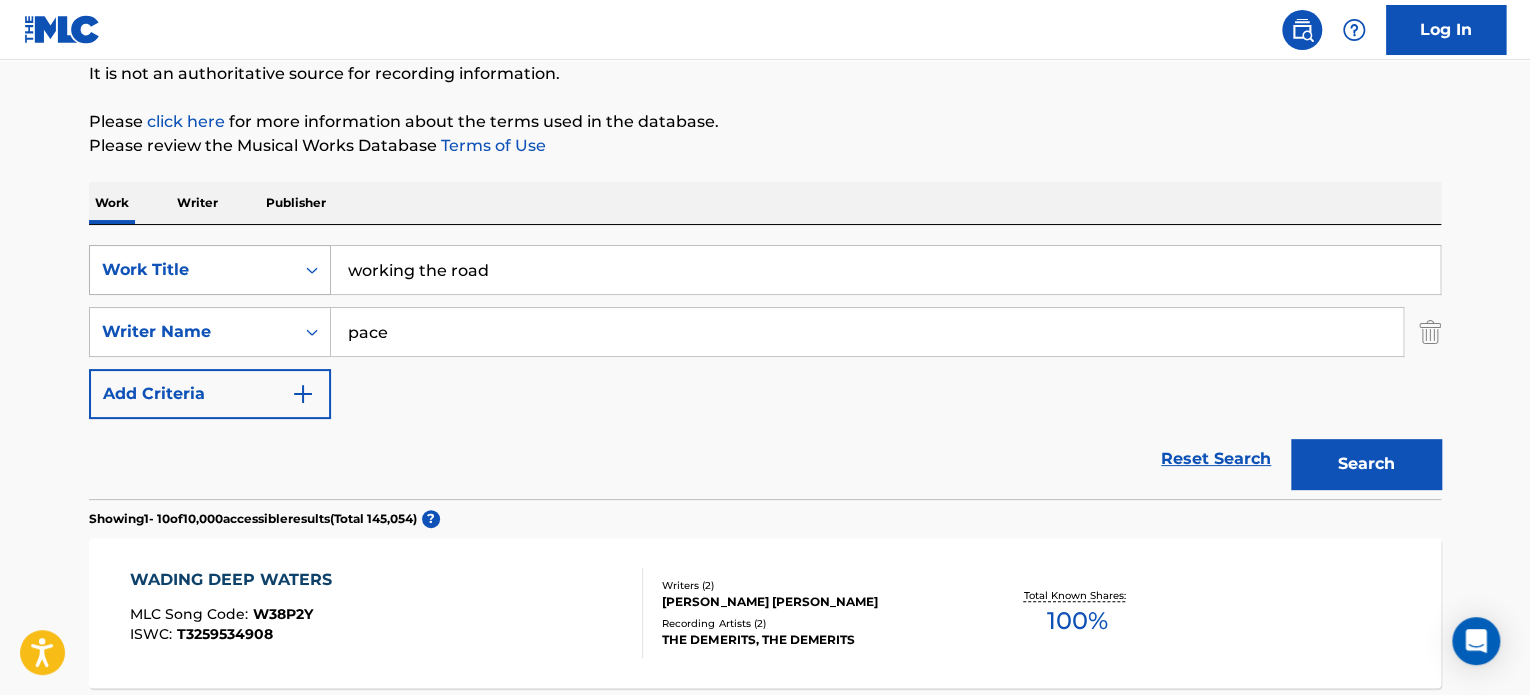 type on "pace" 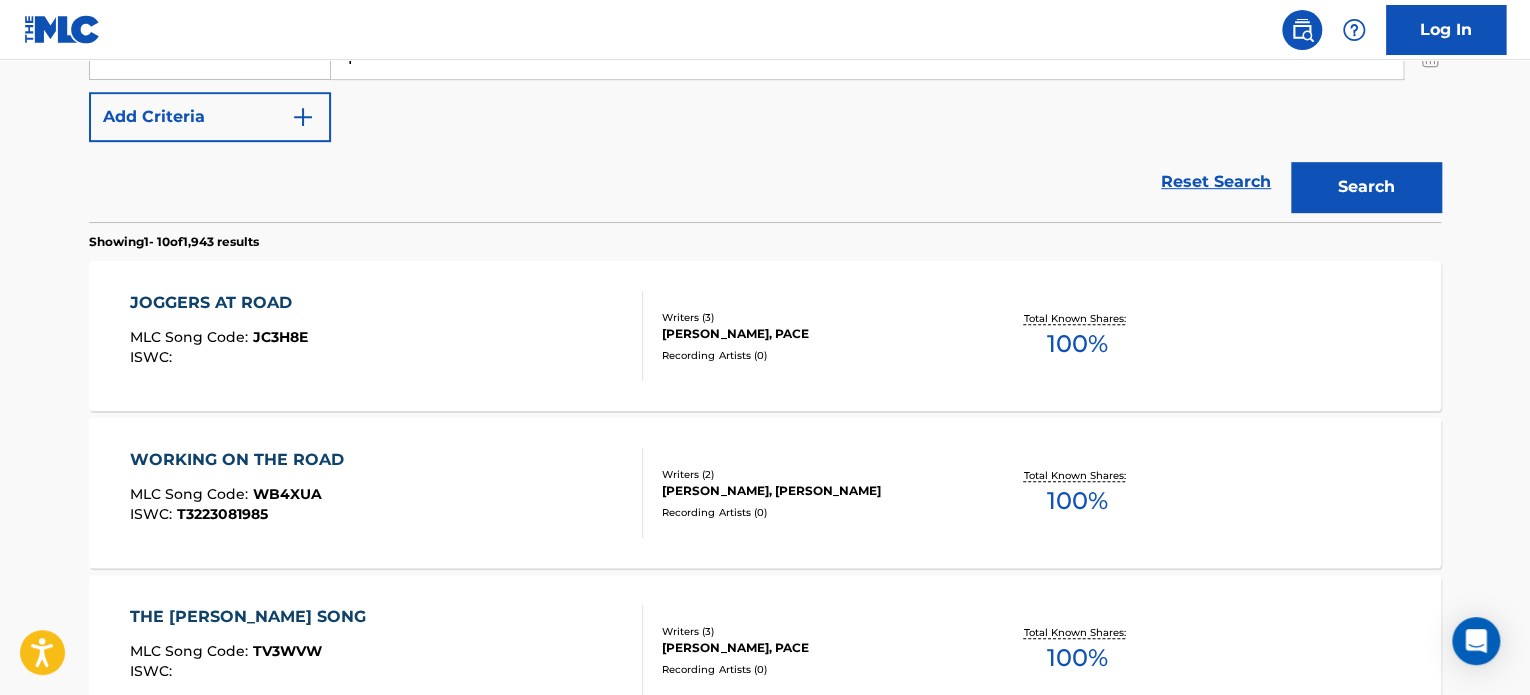 scroll, scrollTop: 500, scrollLeft: 0, axis: vertical 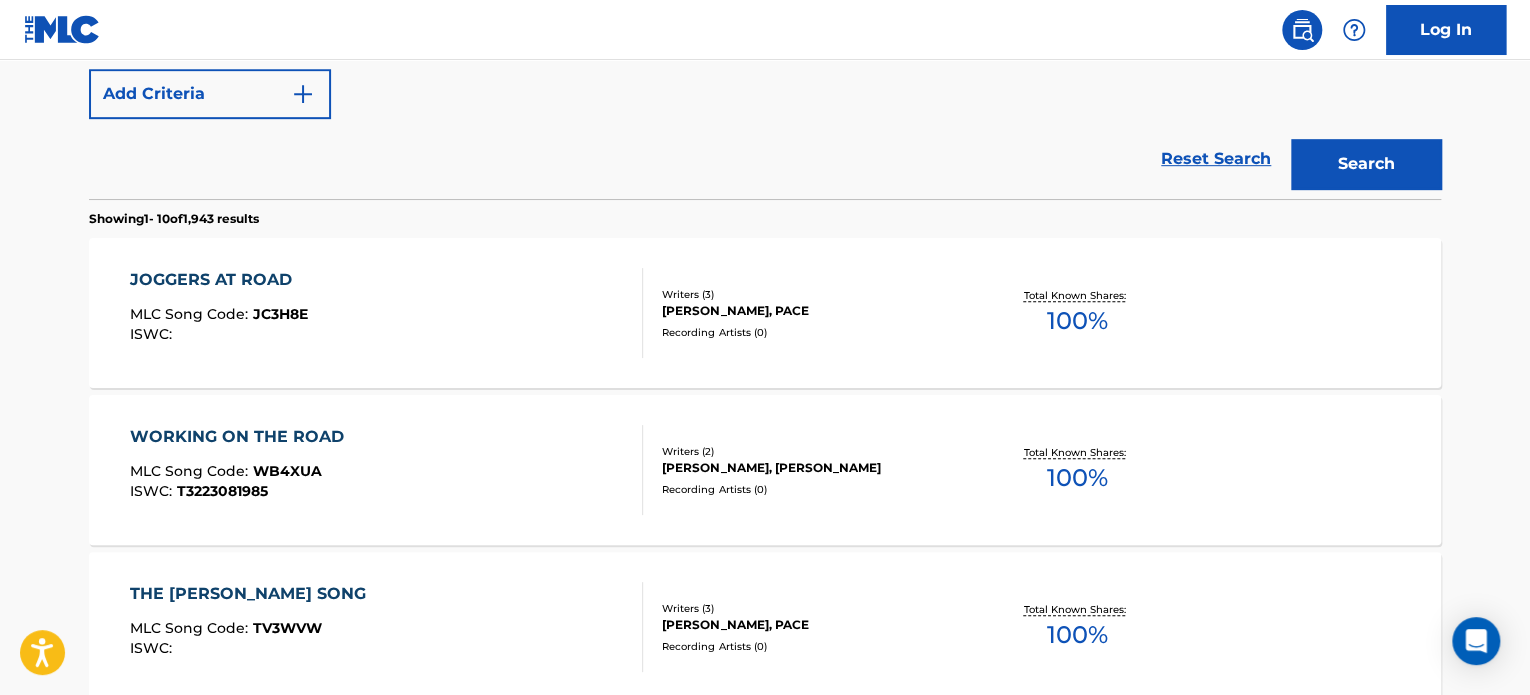 click on "[PERSON_NAME], [PERSON_NAME]" at bounding box center (813, 468) 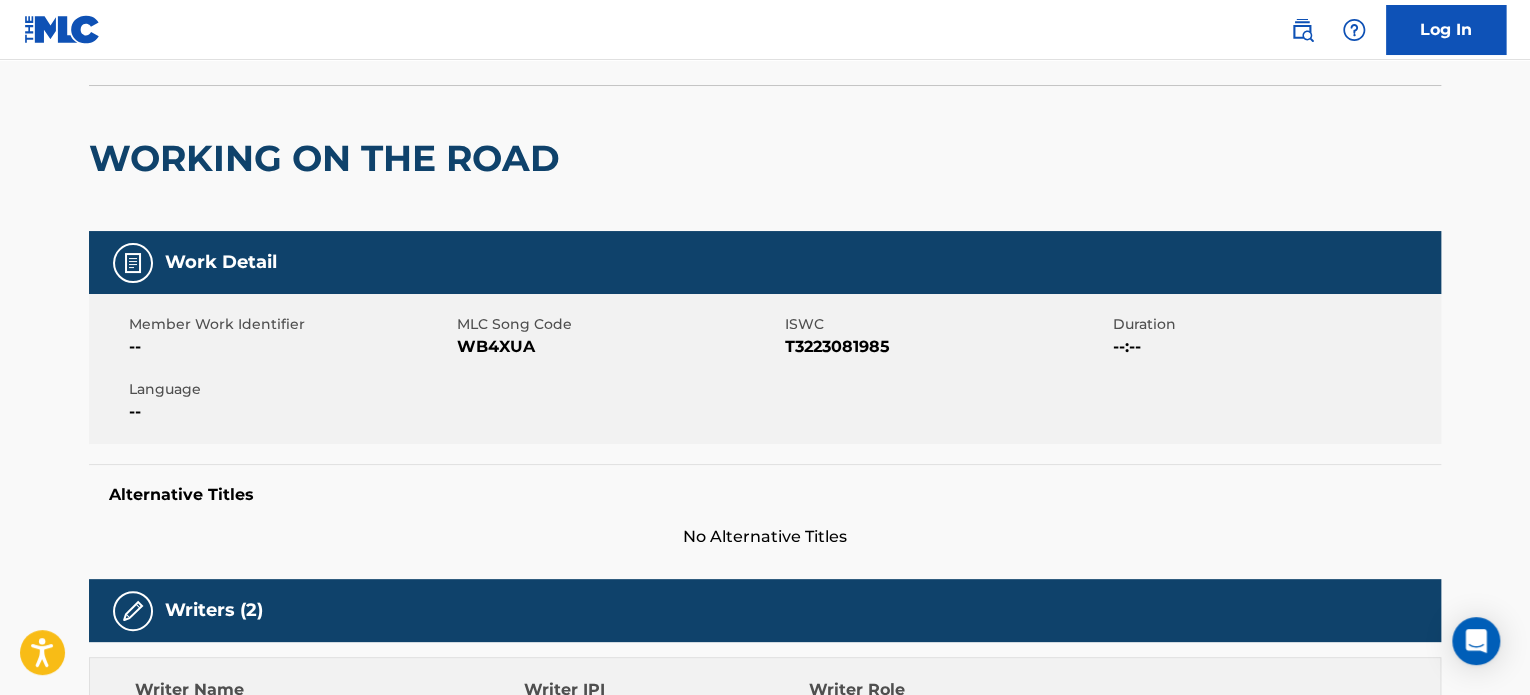 scroll, scrollTop: 0, scrollLeft: 0, axis: both 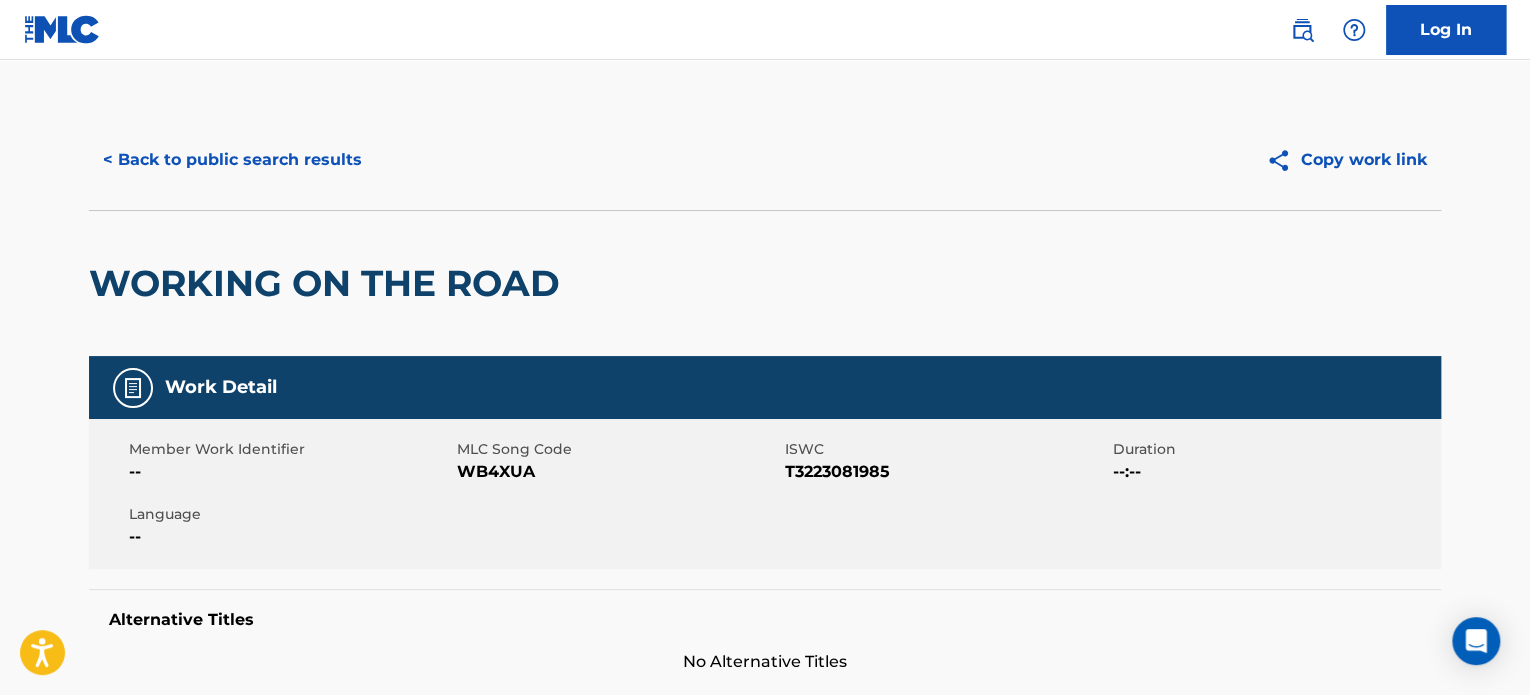 click on "< Back to public search results" at bounding box center (232, 160) 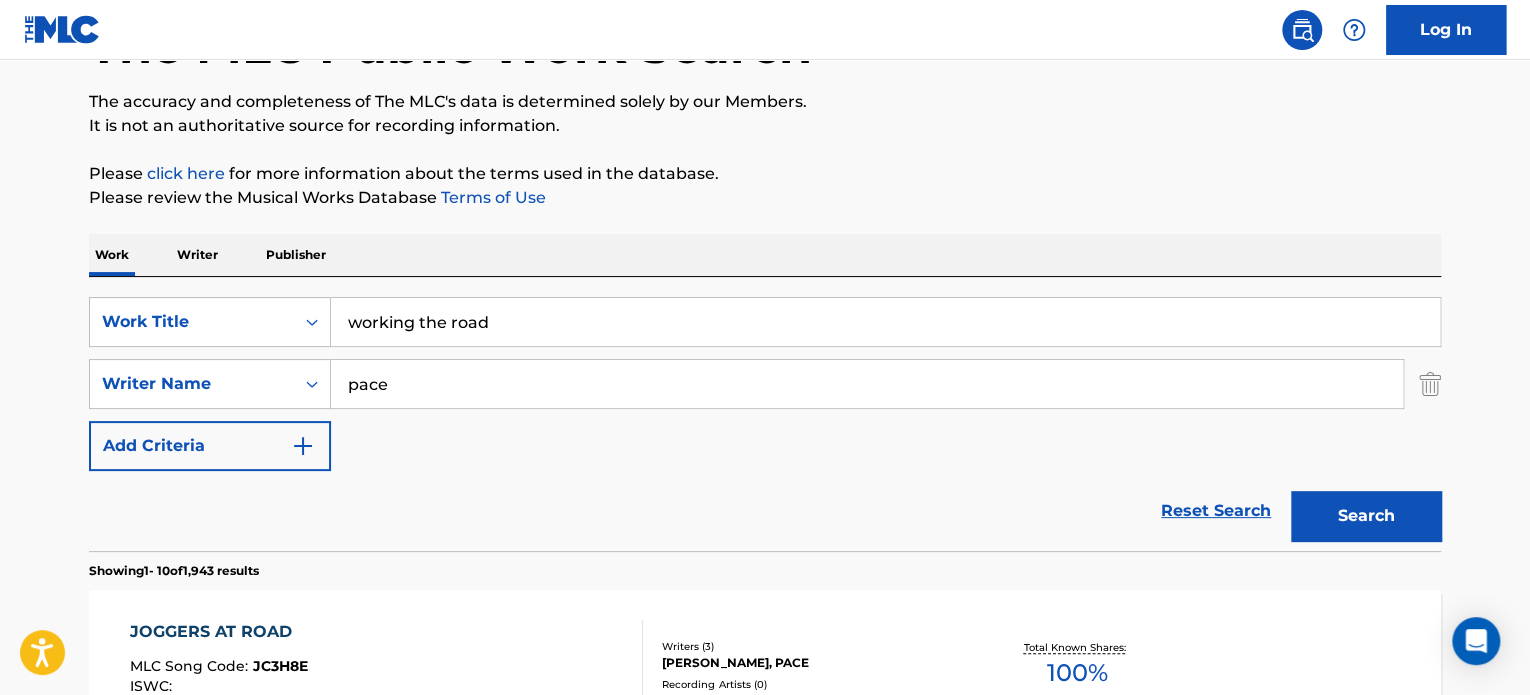 scroll, scrollTop: 113, scrollLeft: 0, axis: vertical 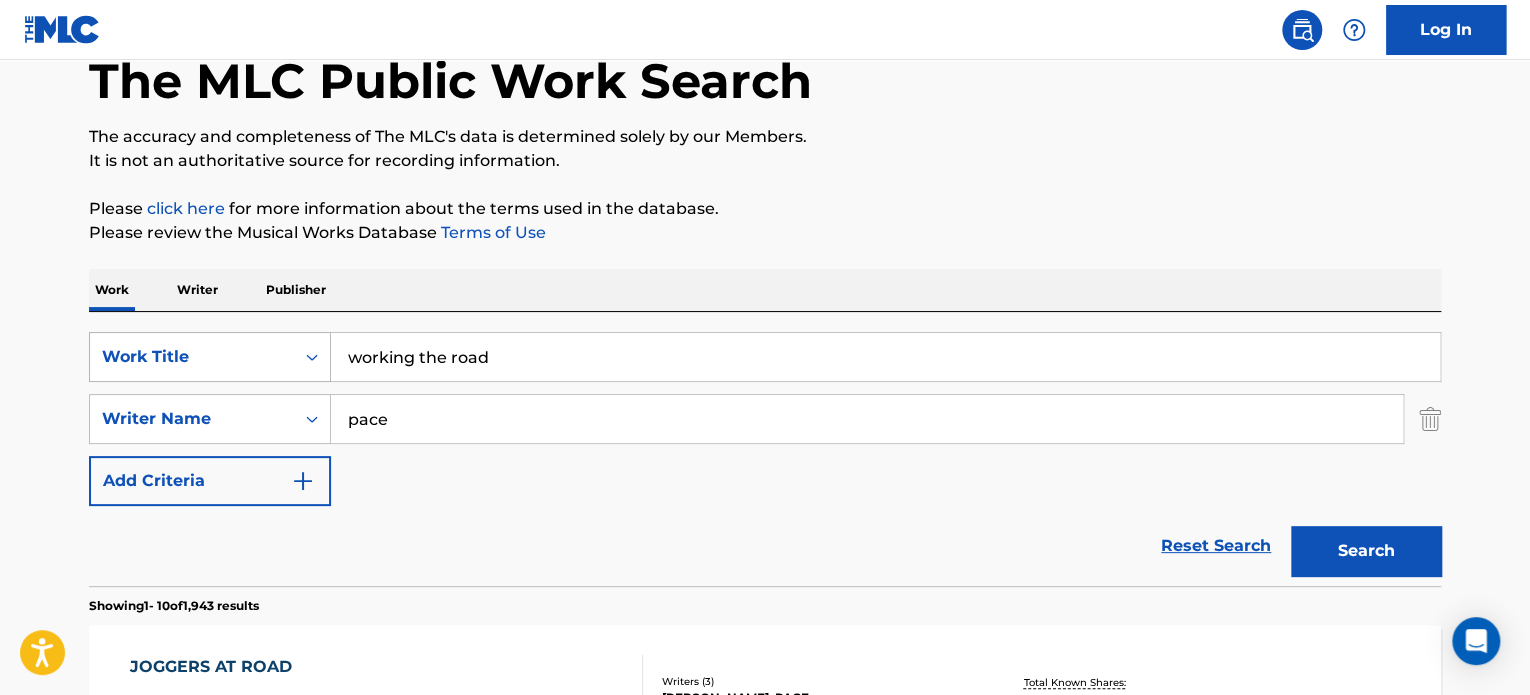 drag, startPoint x: 512, startPoint y: 348, endPoint x: 195, endPoint y: 355, distance: 317.07727 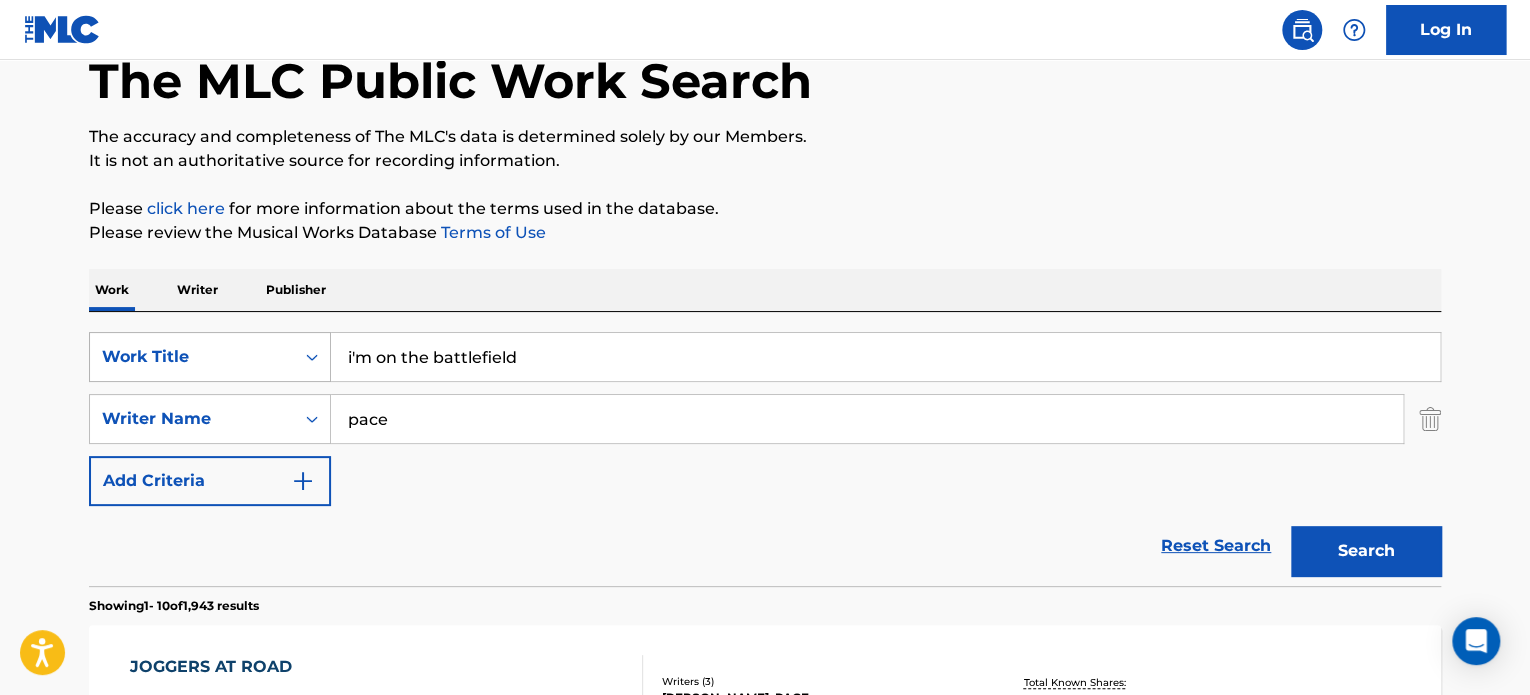 type on "i'm on the battlefield" 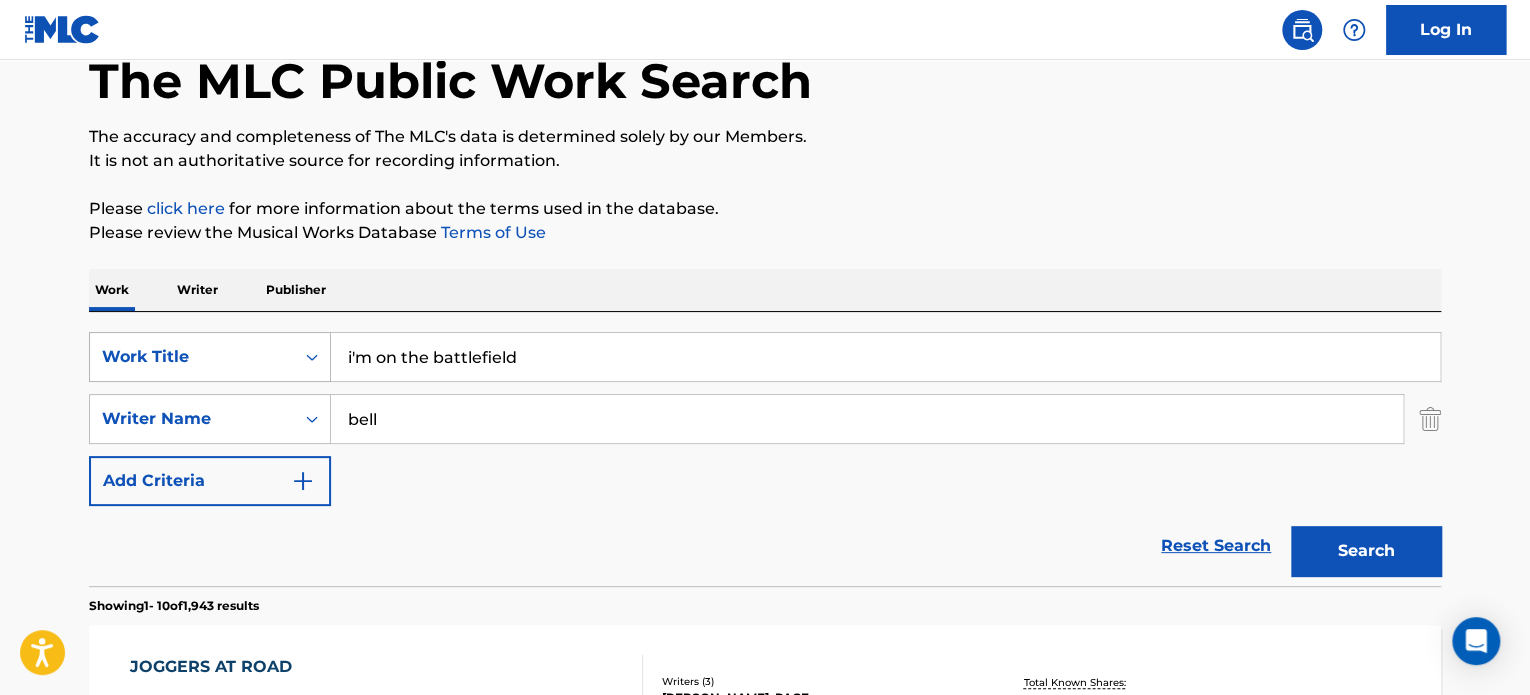 type on "bell" 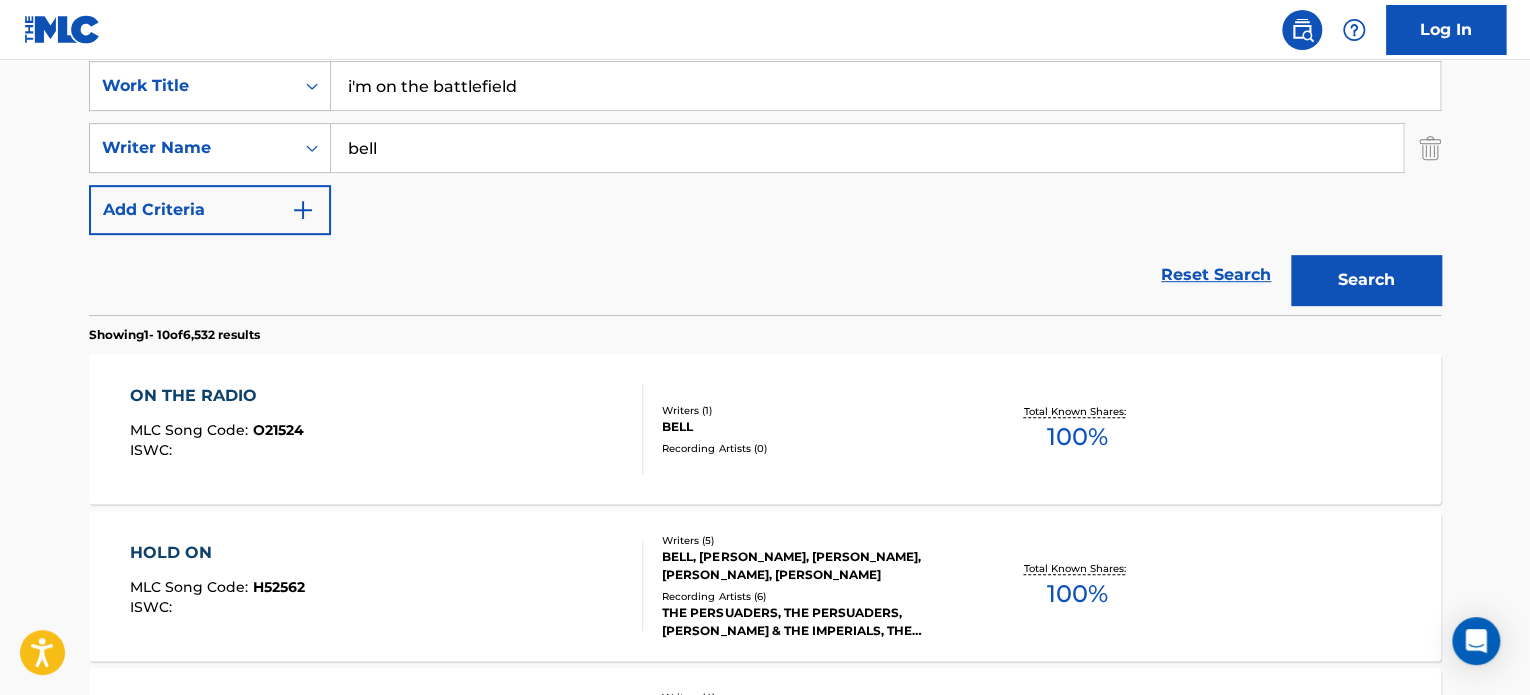 scroll, scrollTop: 0, scrollLeft: 0, axis: both 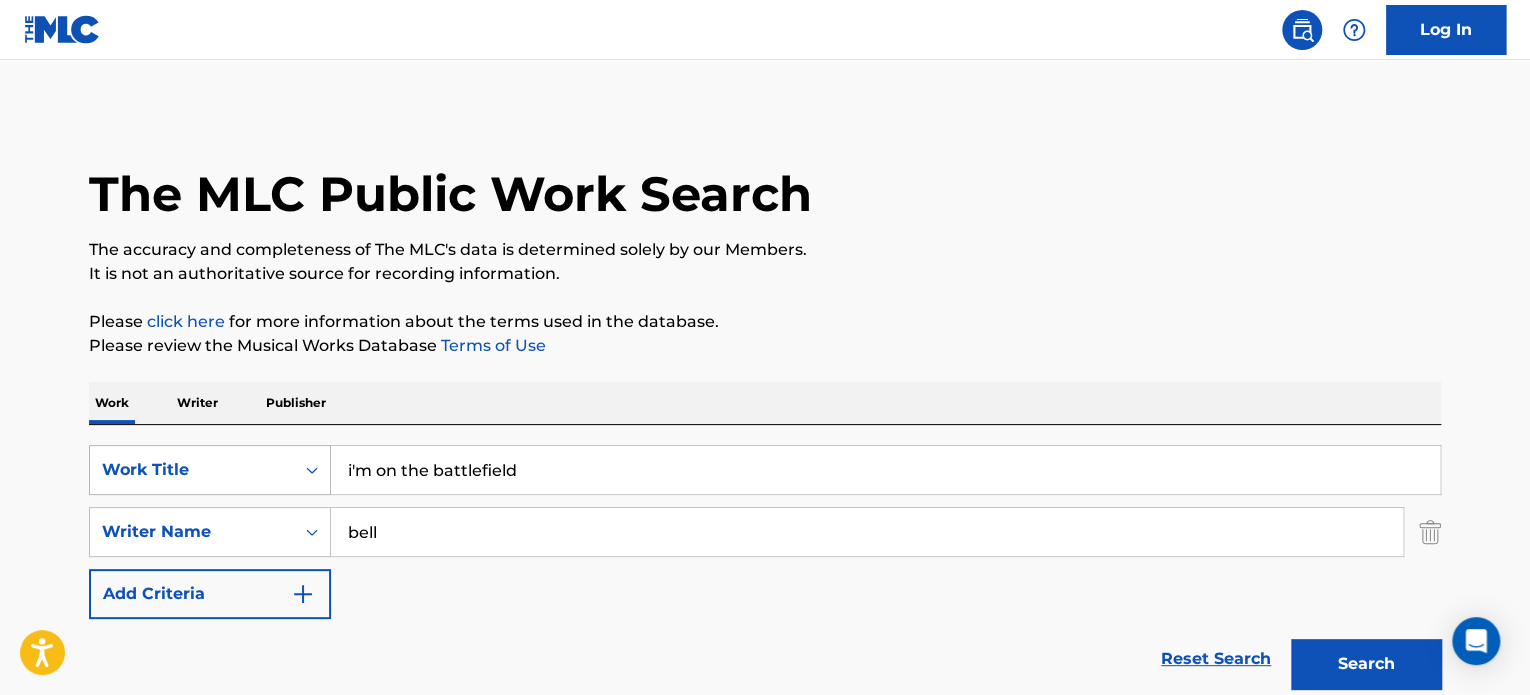 drag, startPoint x: 560, startPoint y: 467, endPoint x: 124, endPoint y: 475, distance: 436.0734 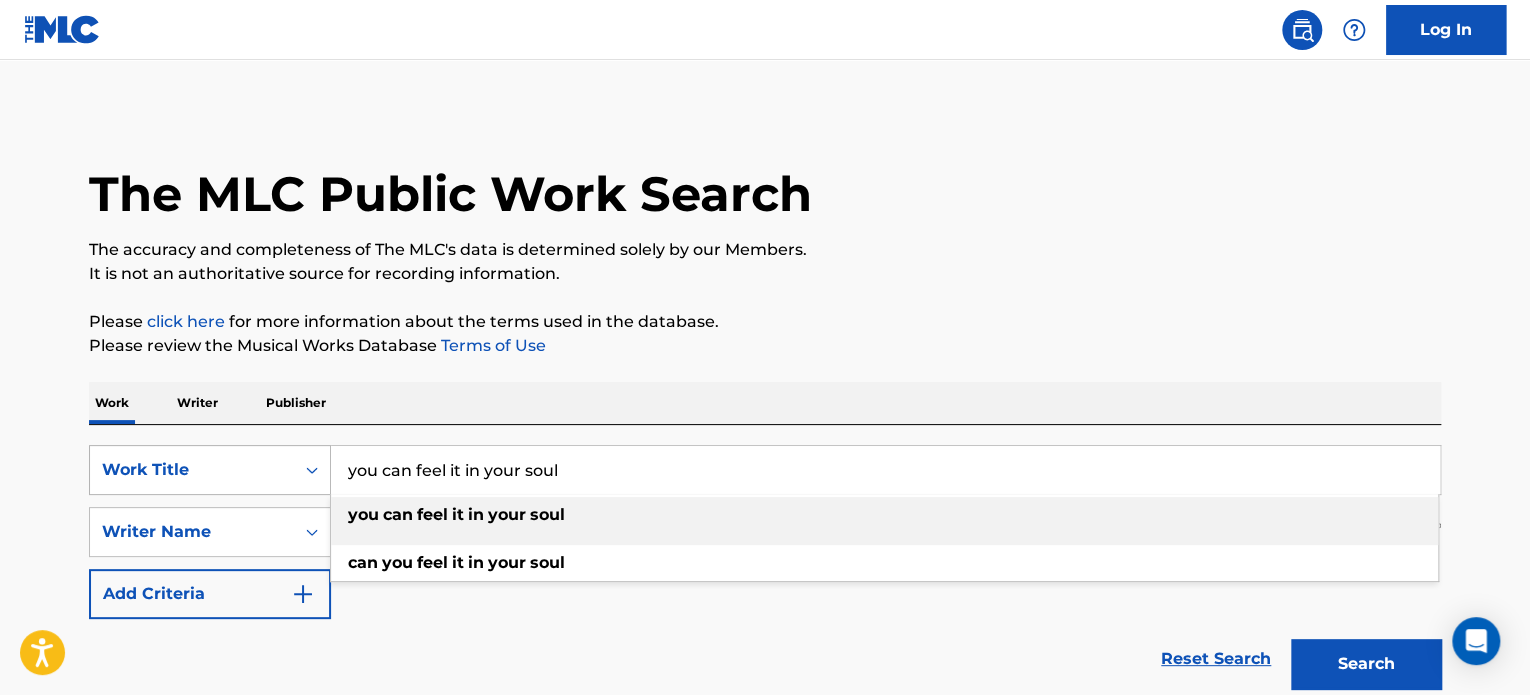 type on "you can feel it in your soul" 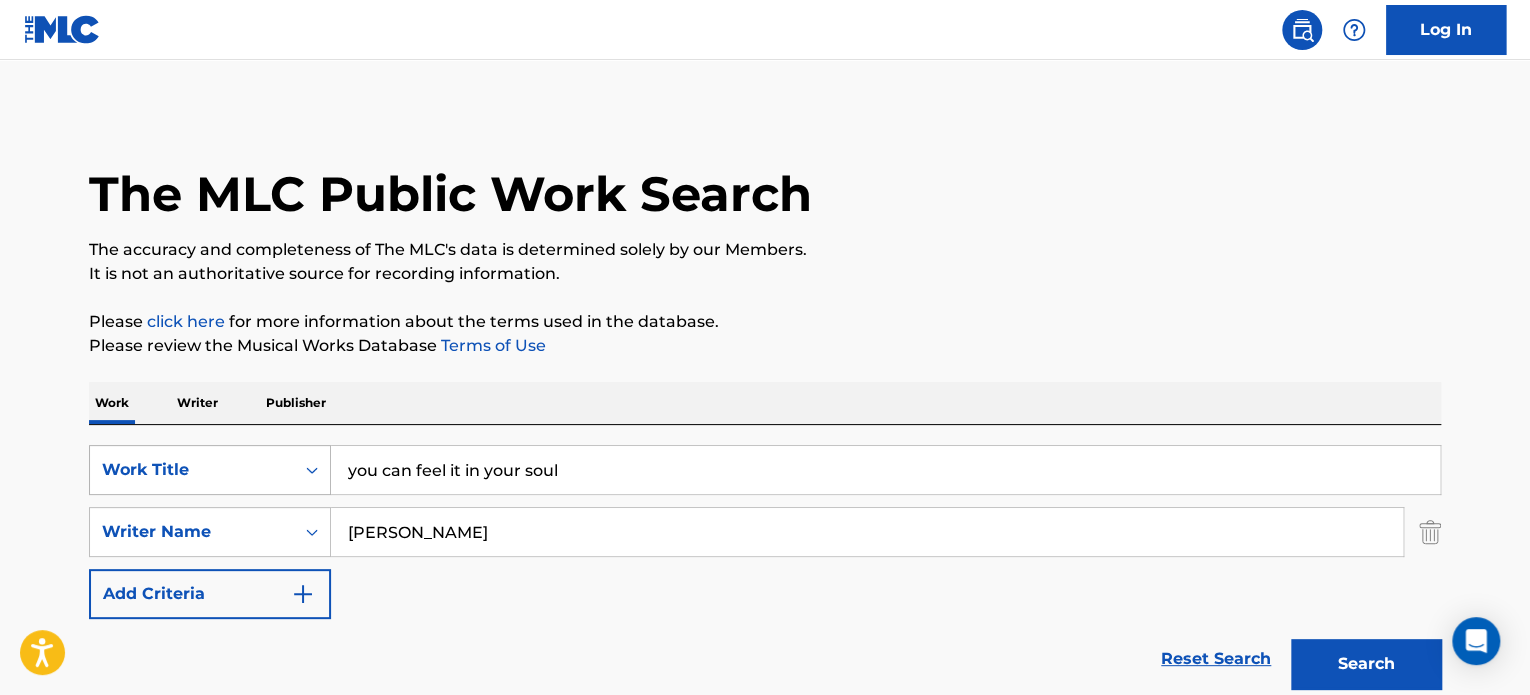 click on "Search" at bounding box center (1366, 664) 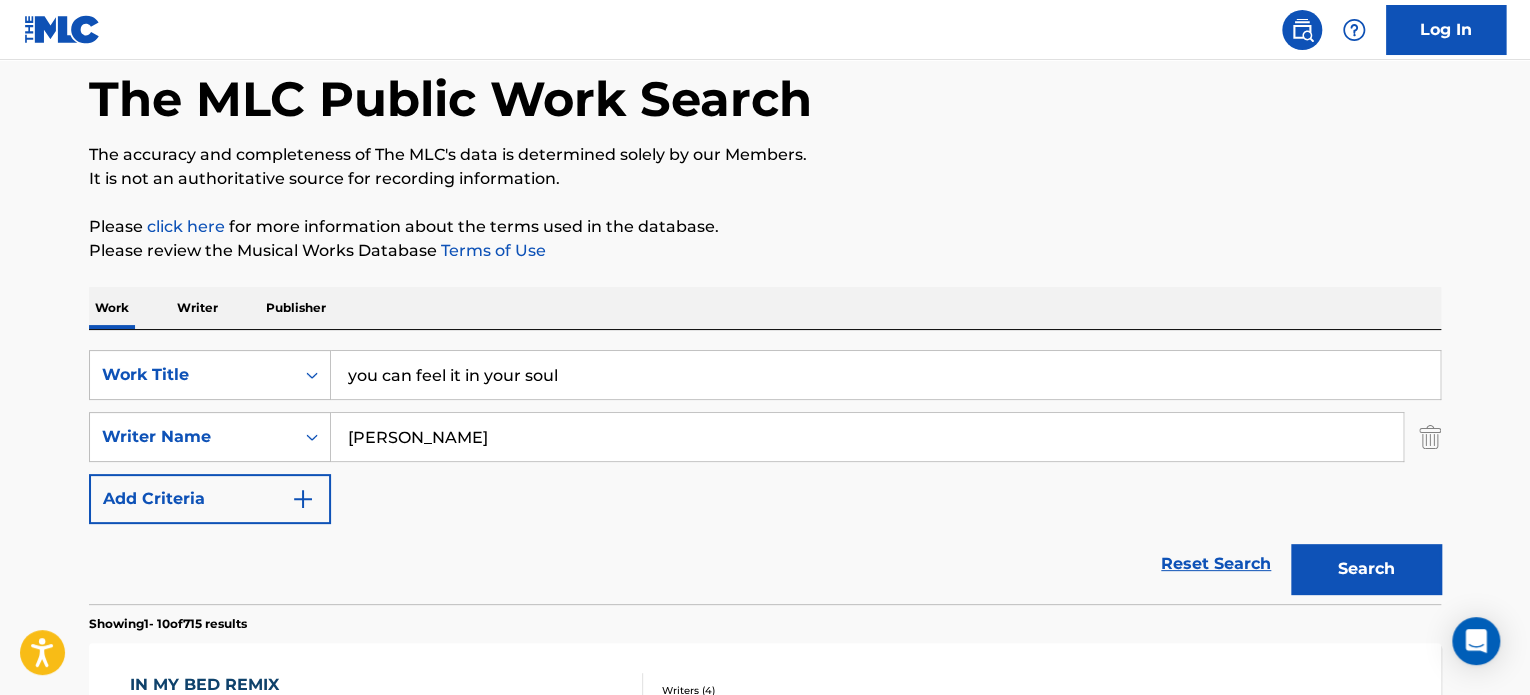 scroll, scrollTop: 0, scrollLeft: 0, axis: both 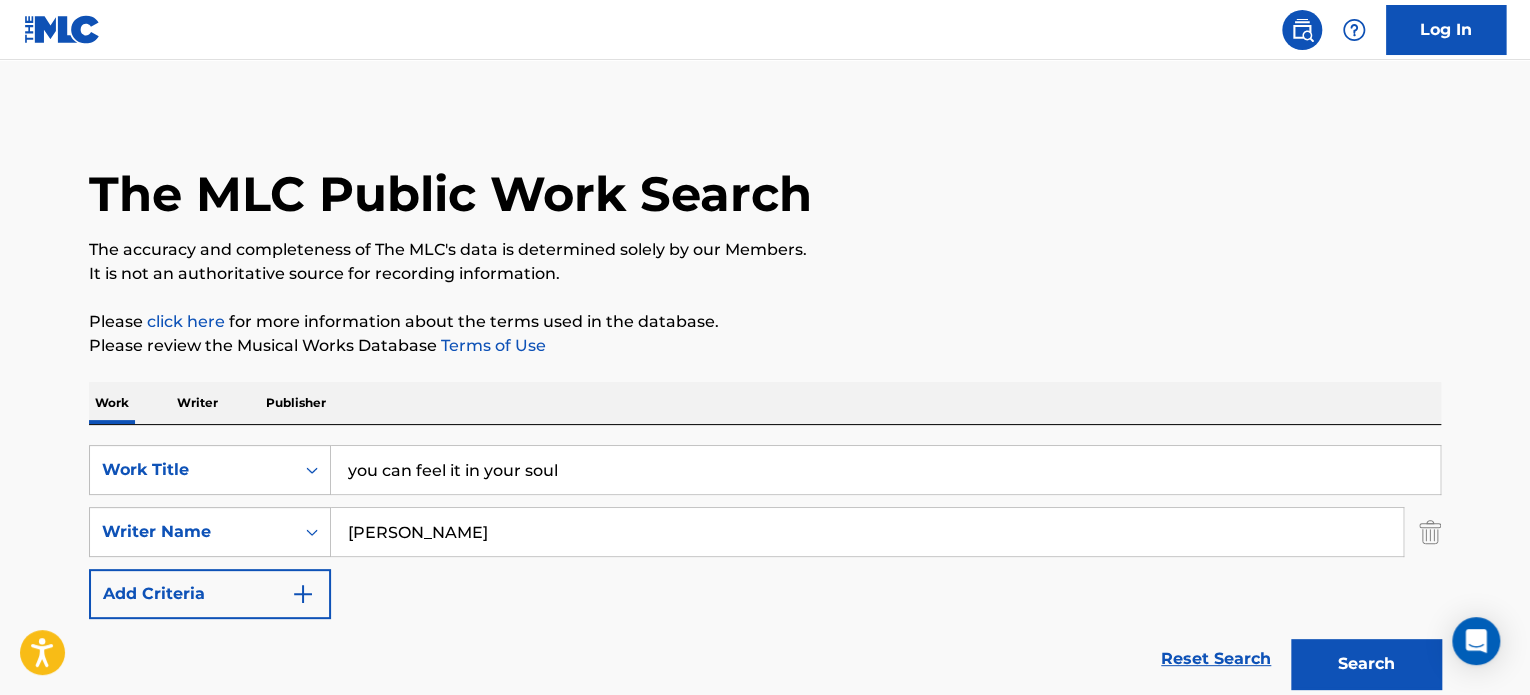 click on "[PERSON_NAME]" at bounding box center [867, 532] 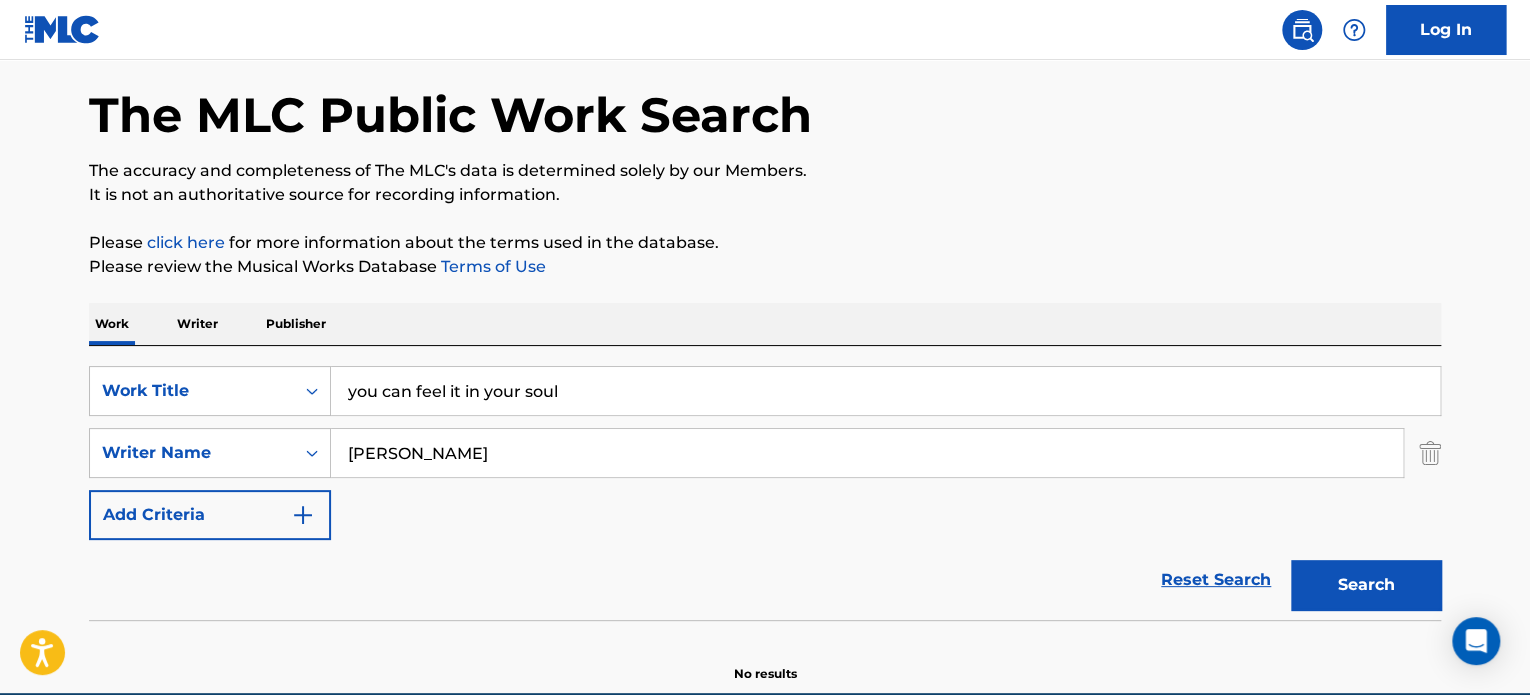 scroll, scrollTop: 172, scrollLeft: 0, axis: vertical 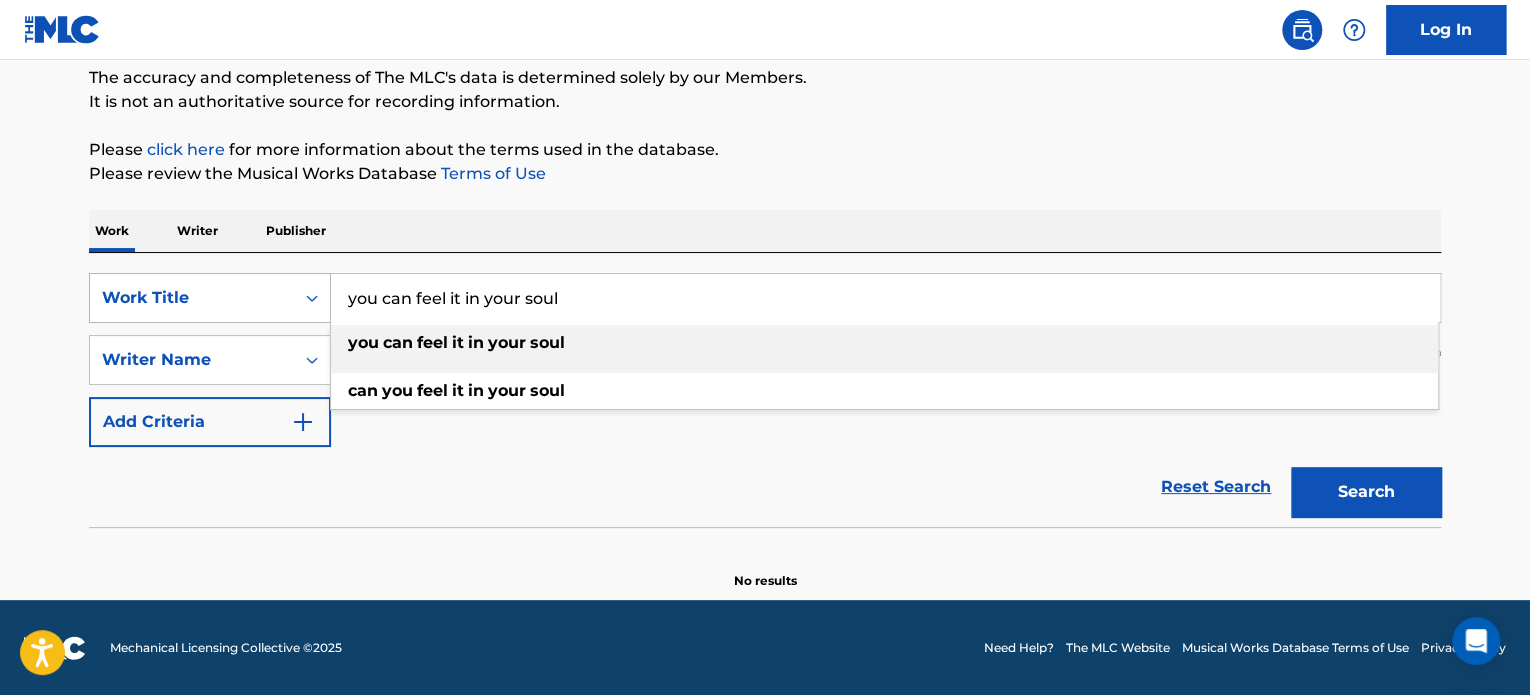 drag, startPoint x: 564, startPoint y: 293, endPoint x: 300, endPoint y: 300, distance: 264.09277 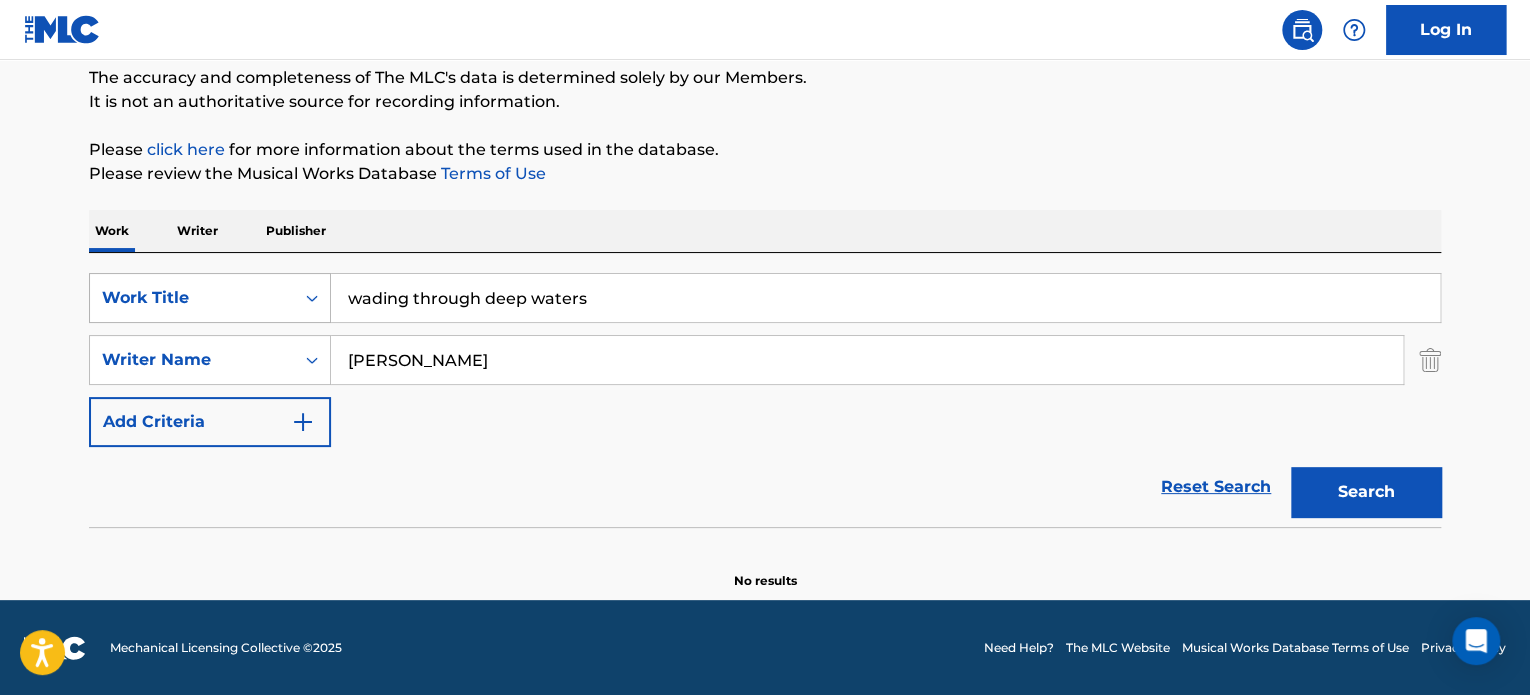 type on "wading through deep waters" 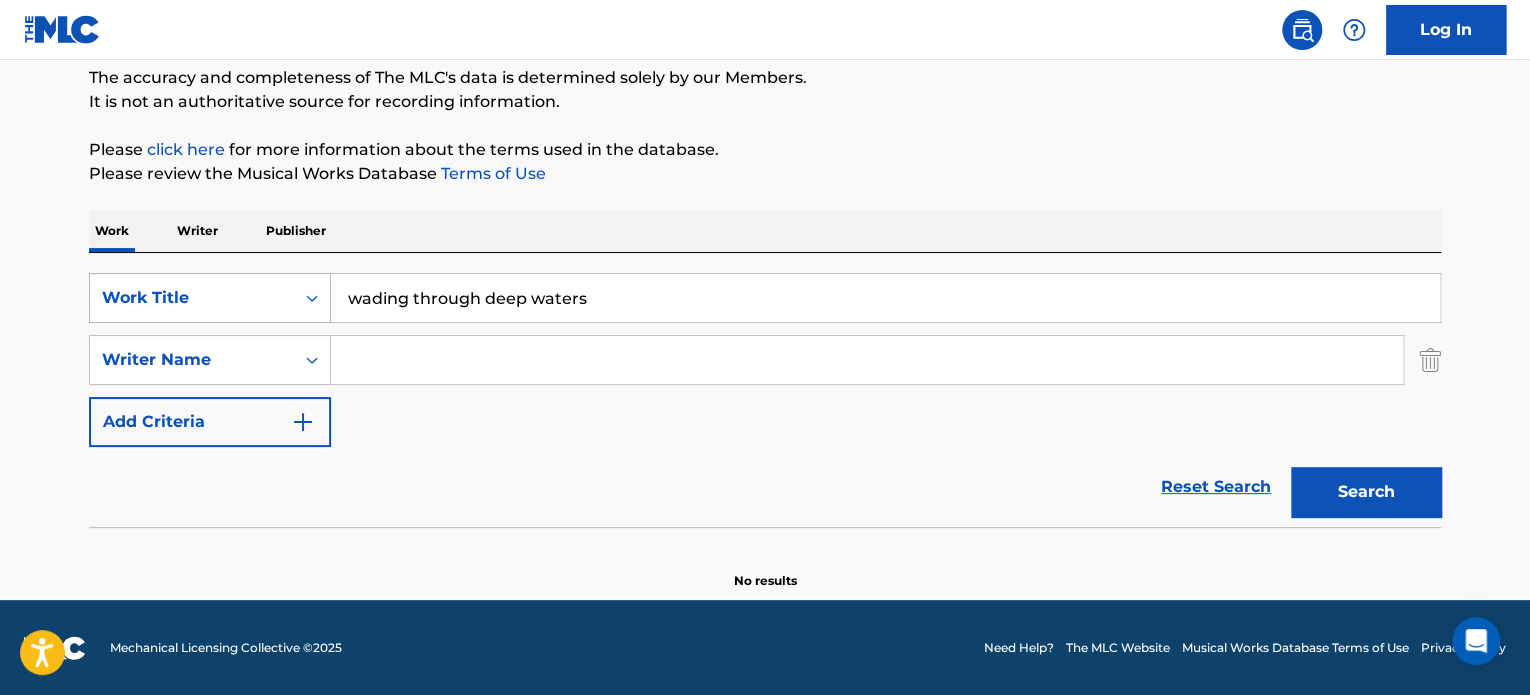 type 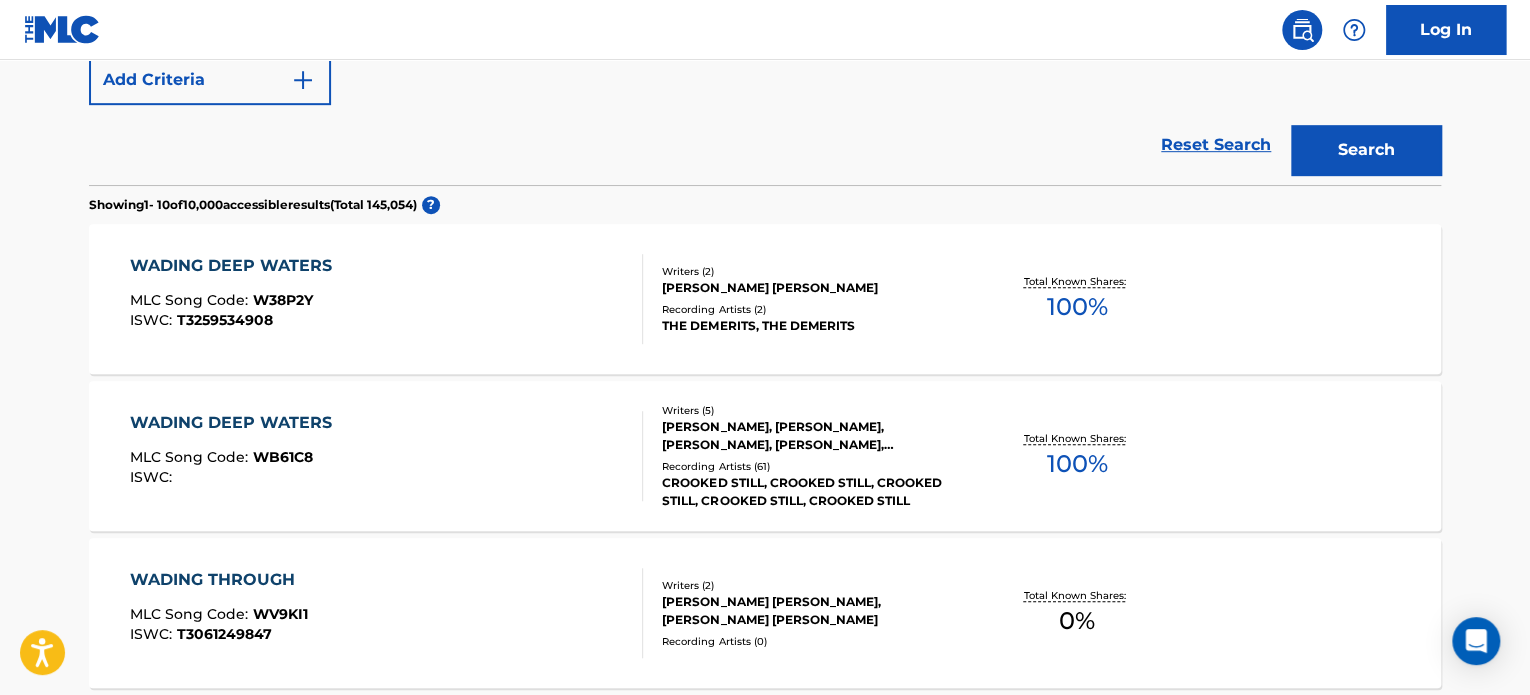 scroll, scrollTop: 0, scrollLeft: 0, axis: both 